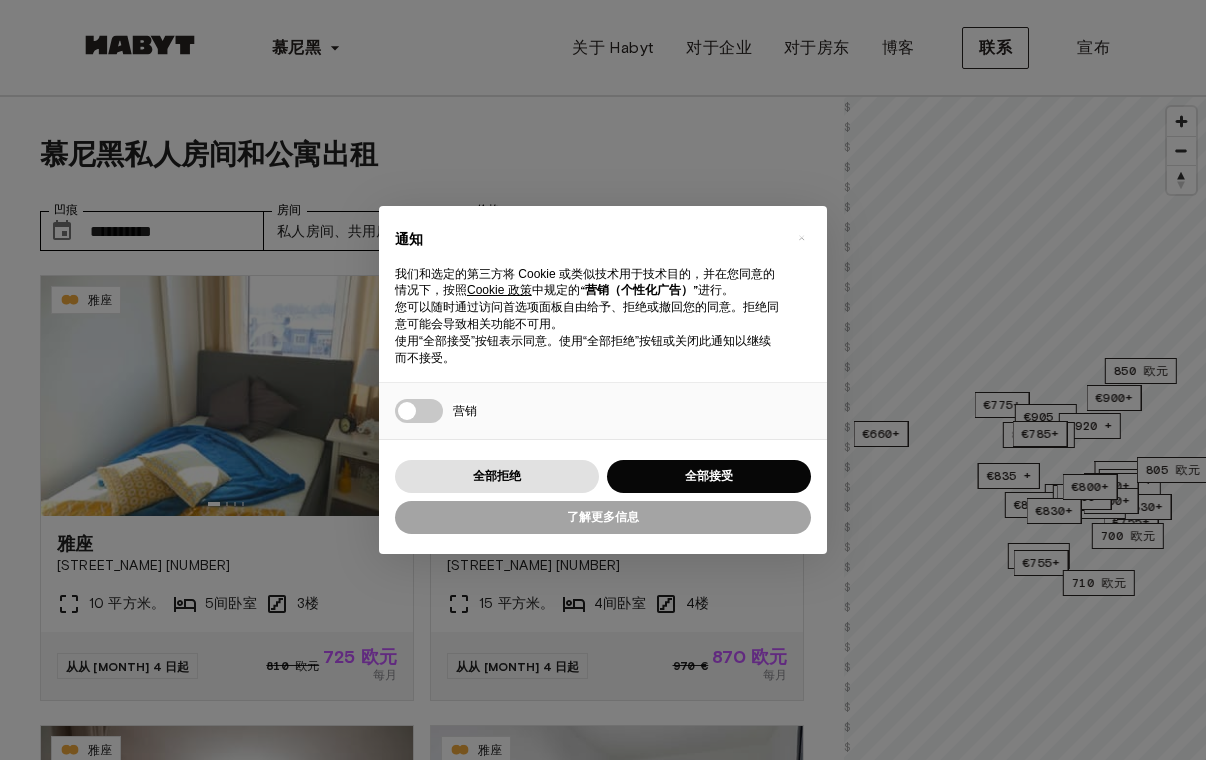 scroll, scrollTop: 0, scrollLeft: 0, axis: both 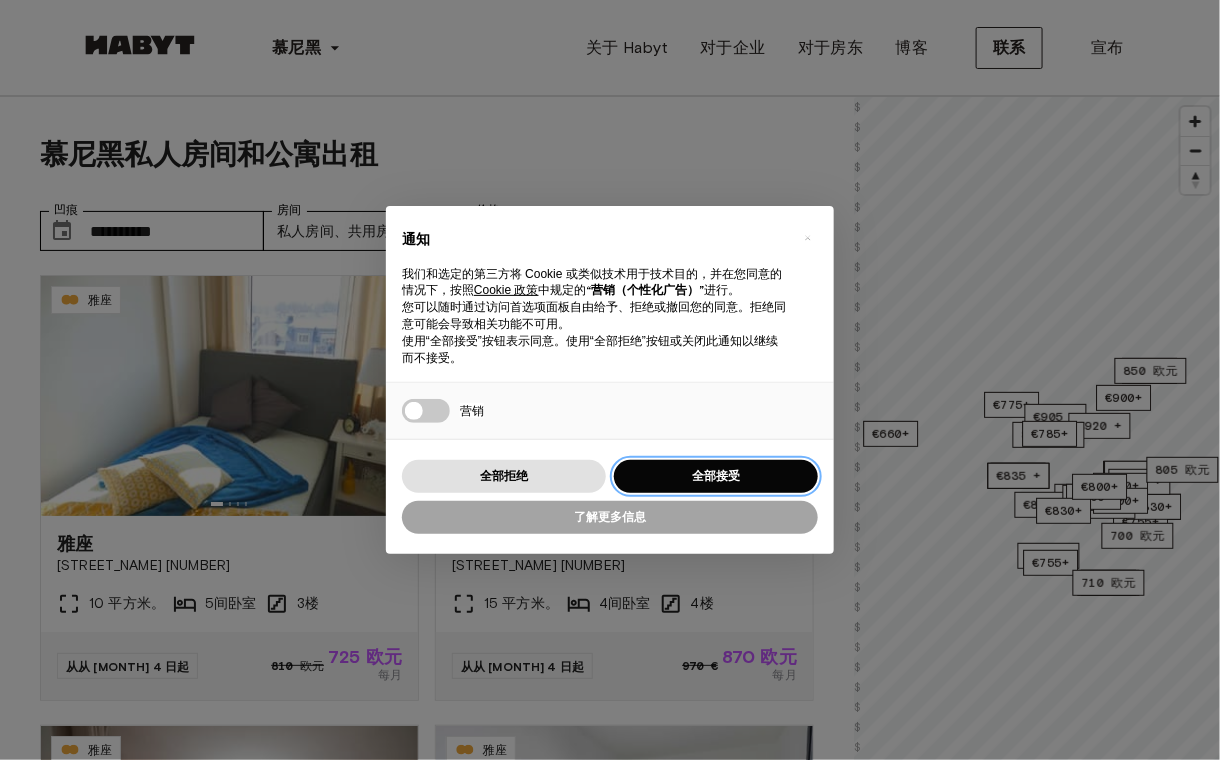 click on "全部接受" at bounding box center (716, 476) 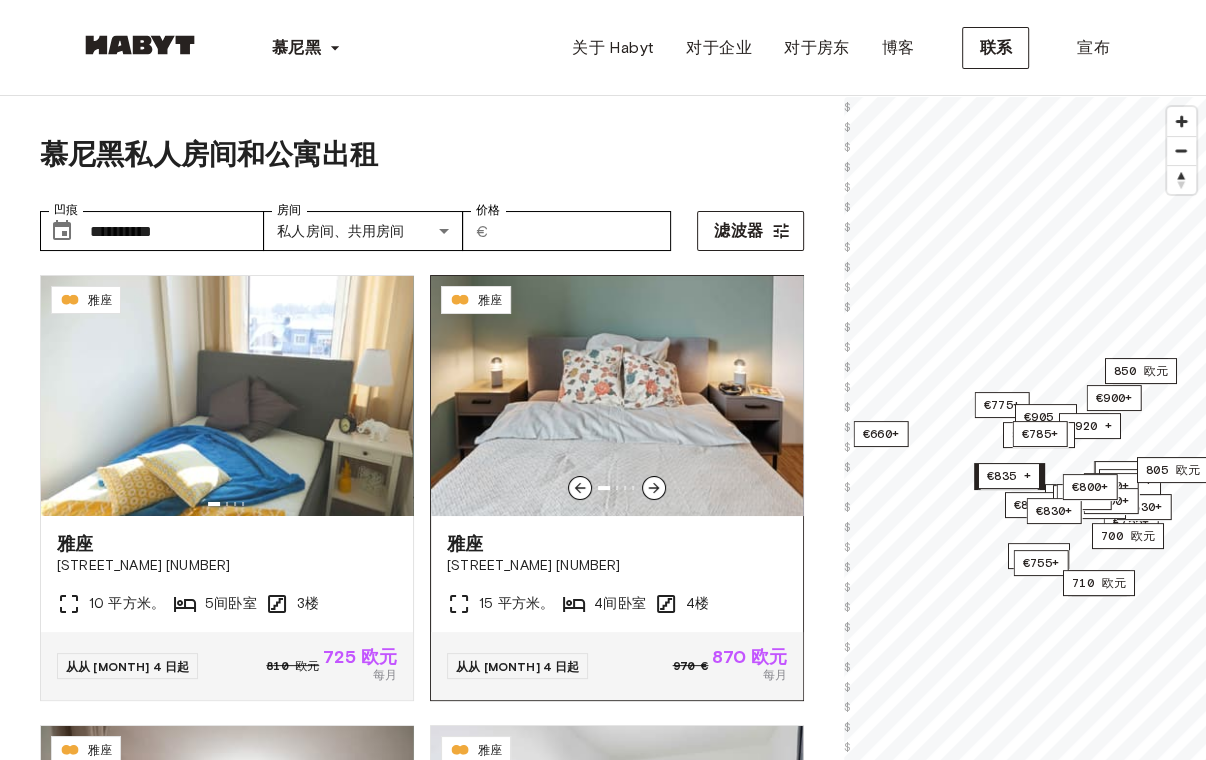 scroll, scrollTop: 0, scrollLeft: 0, axis: both 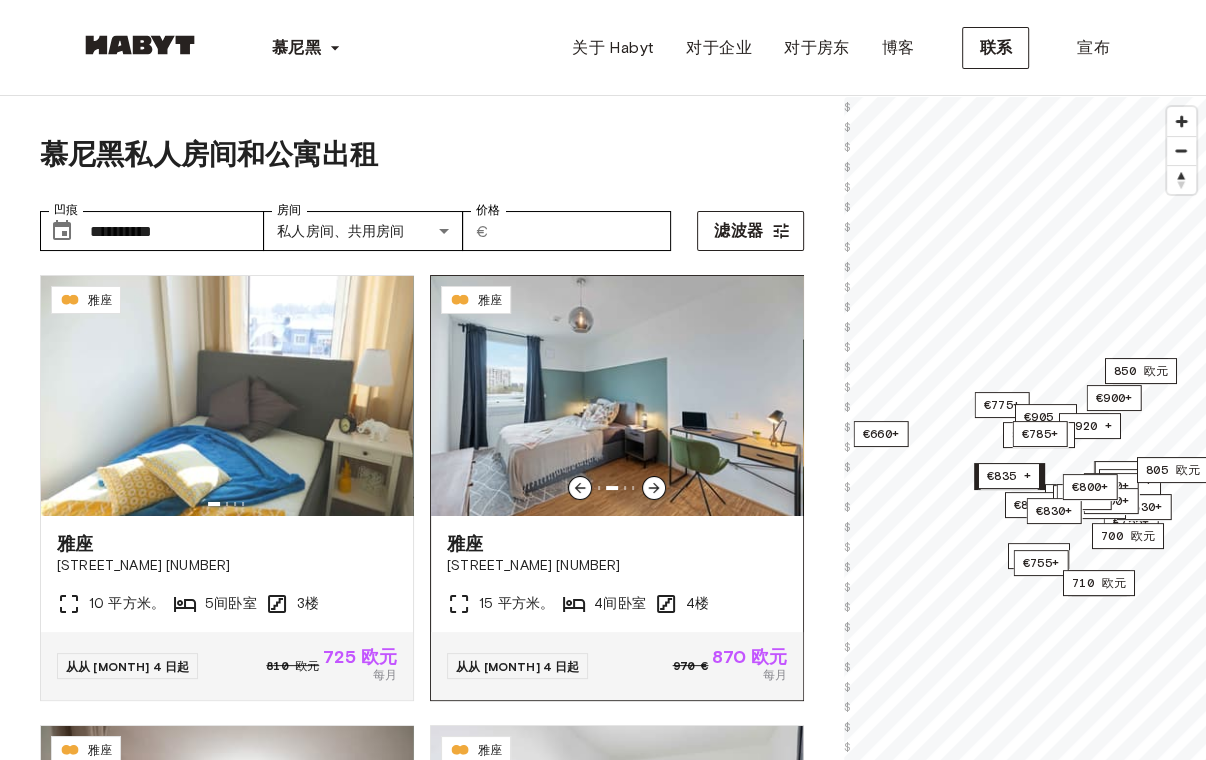click 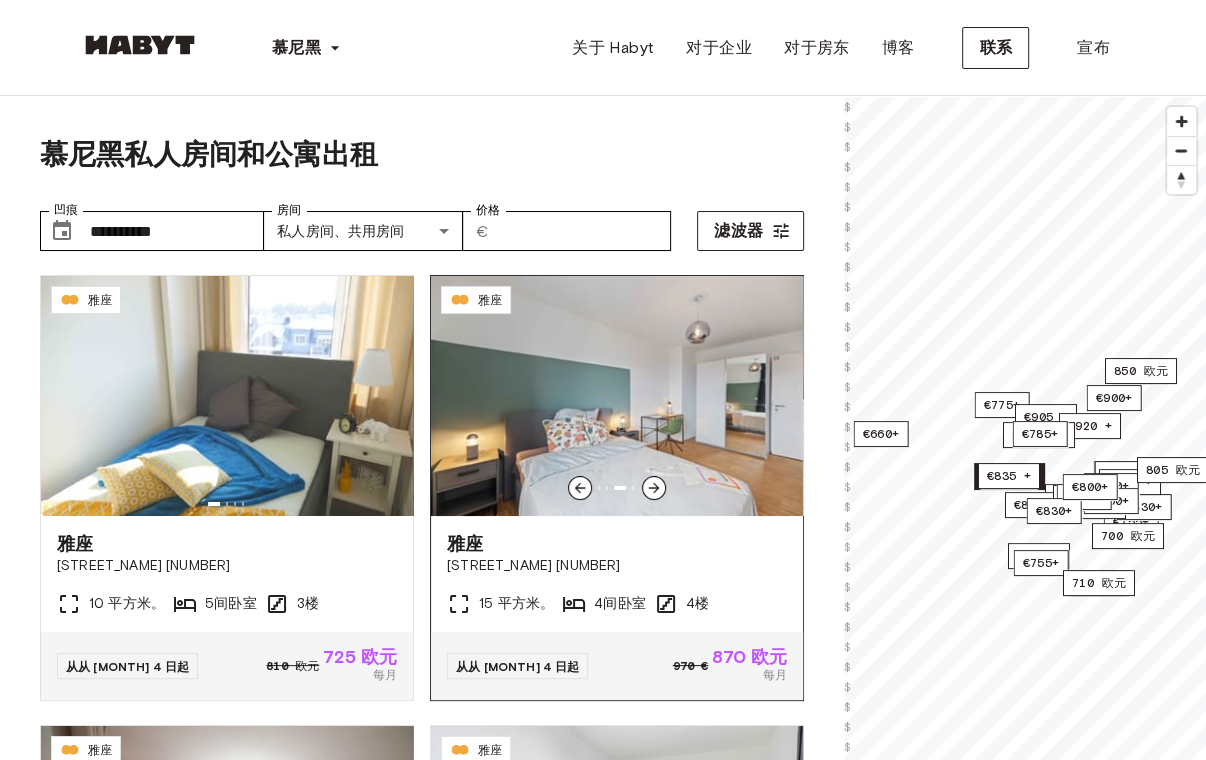 click 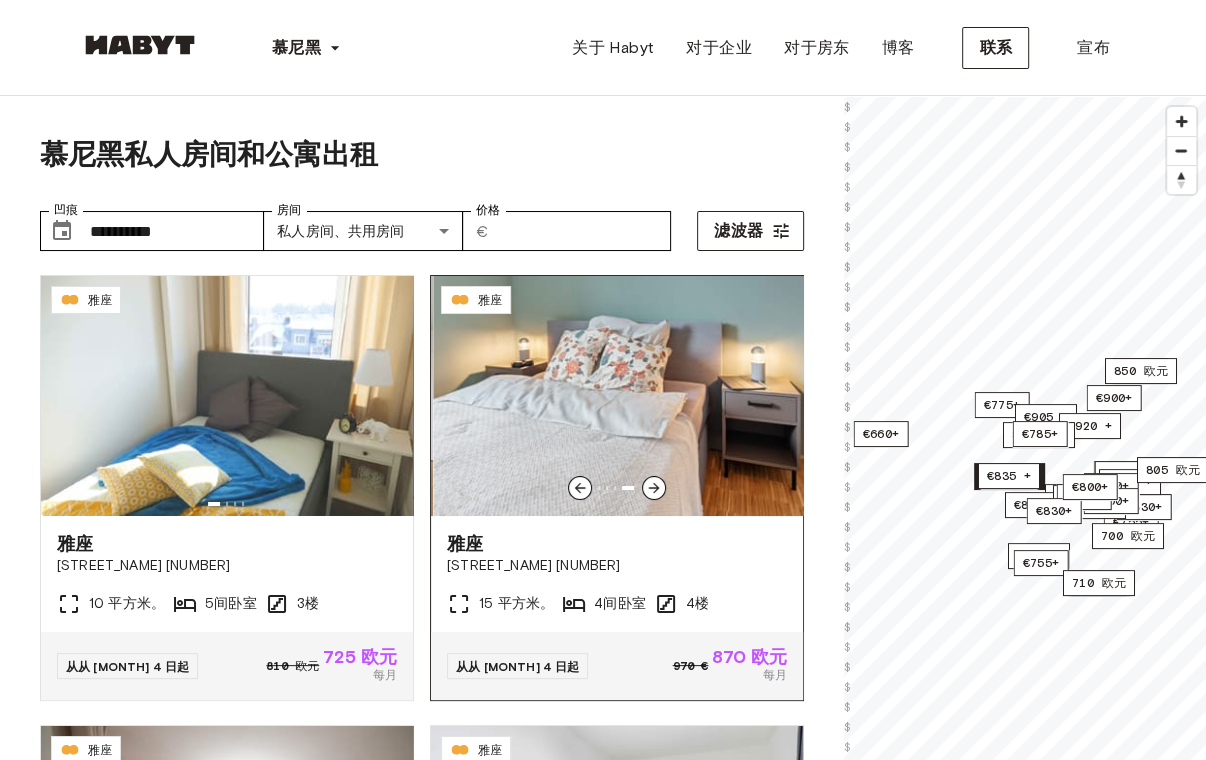 click at bounding box center (619, 396) 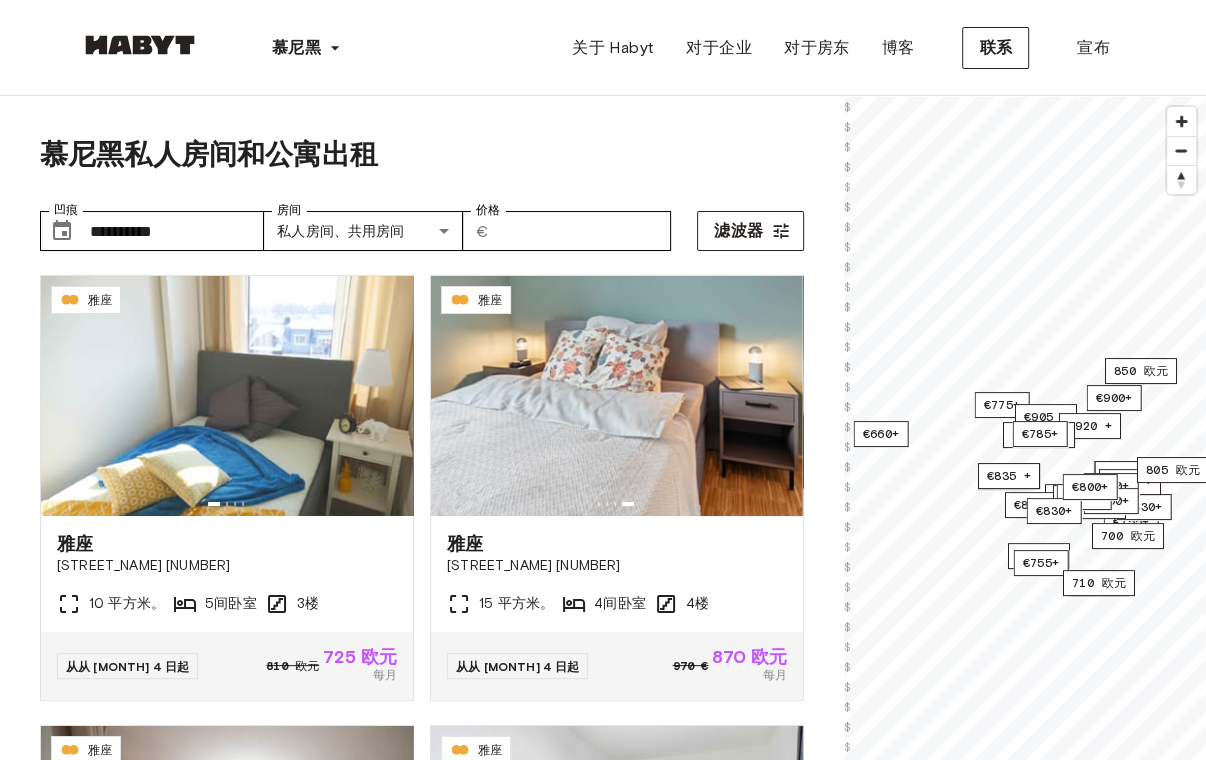 scroll, scrollTop: 200, scrollLeft: 0, axis: vertical 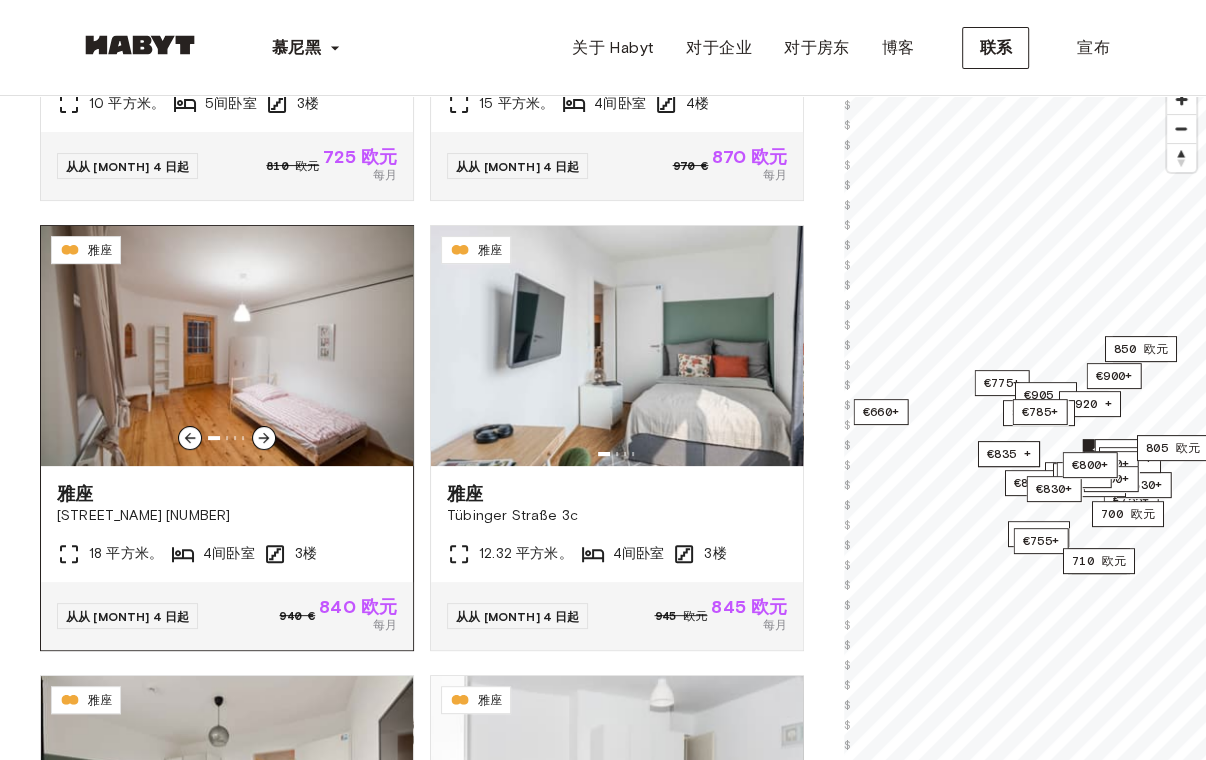click at bounding box center [227, 346] 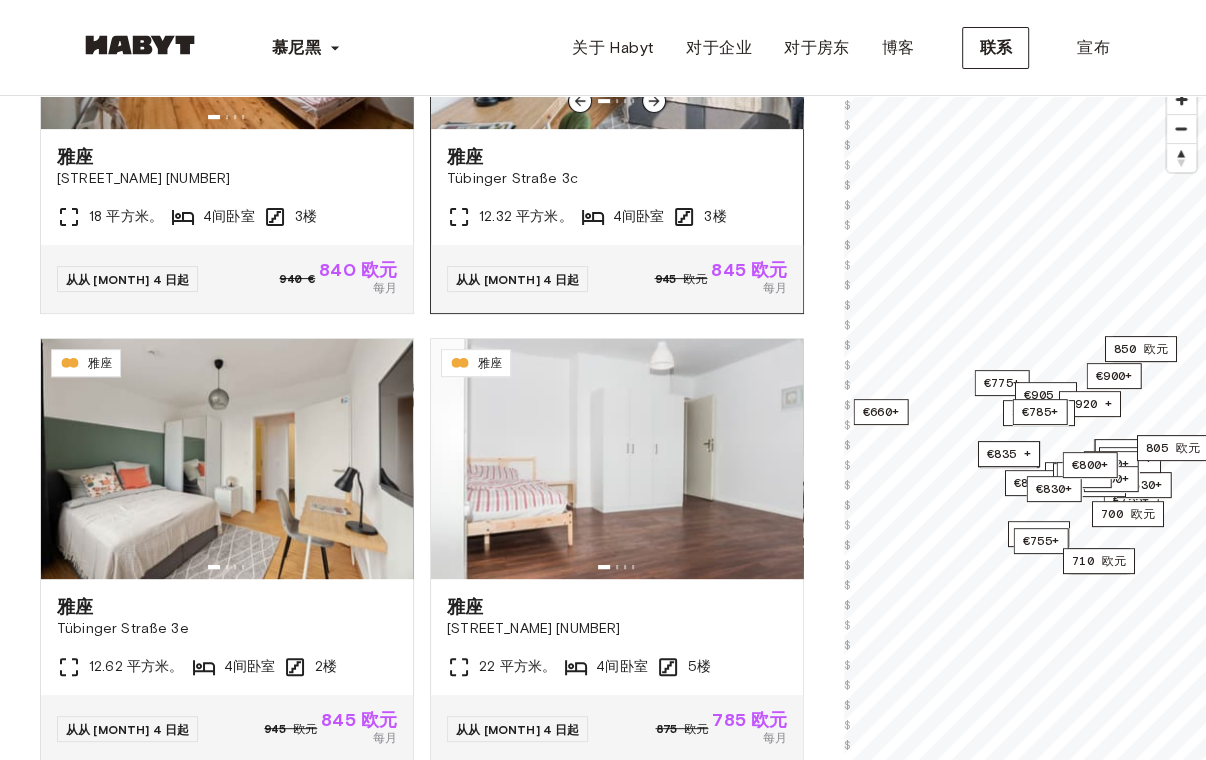 scroll, scrollTop: 800, scrollLeft: 0, axis: vertical 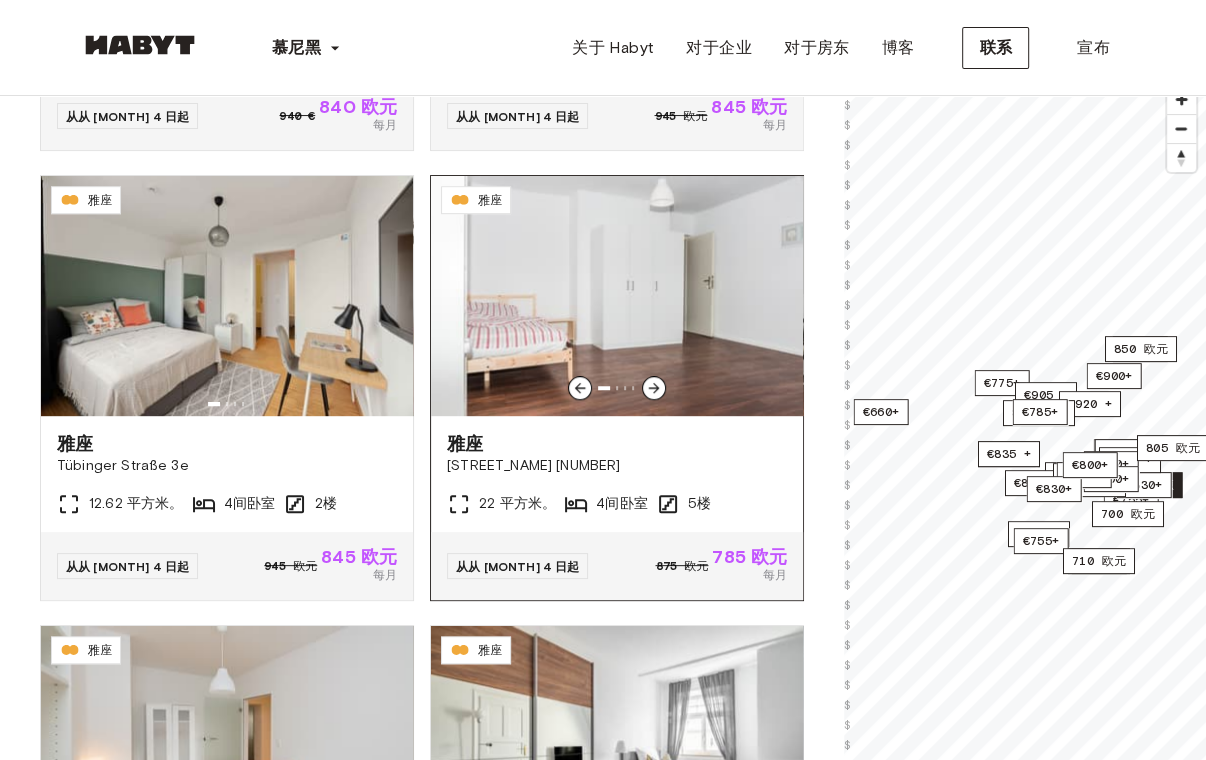 click at bounding box center [617, 296] 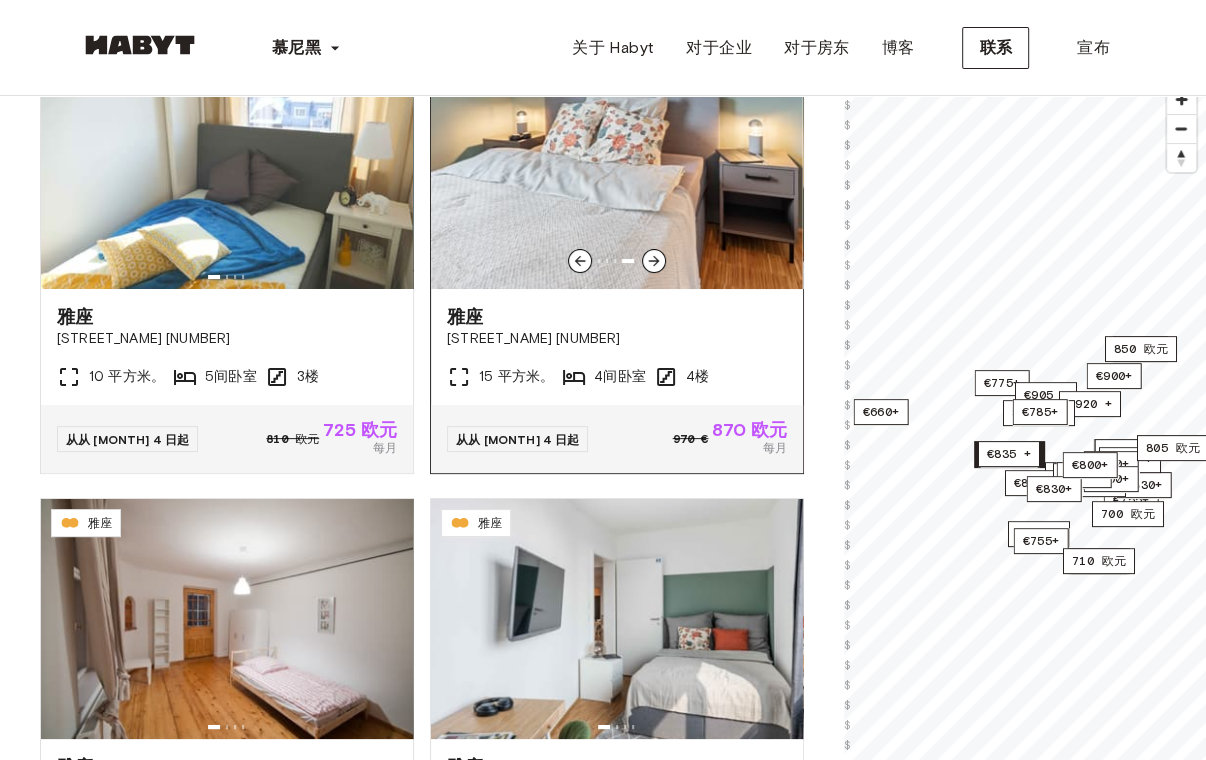 scroll, scrollTop: 0, scrollLeft: 0, axis: both 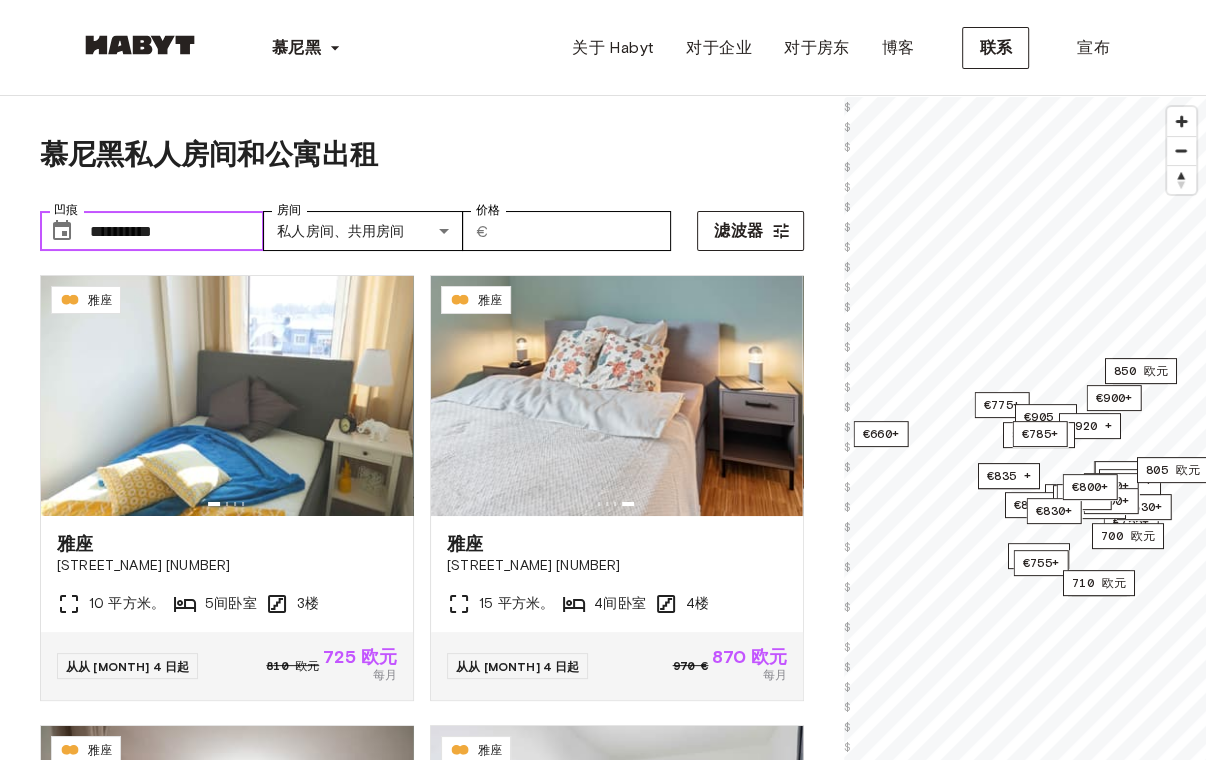 click on "**********" at bounding box center [177, 231] 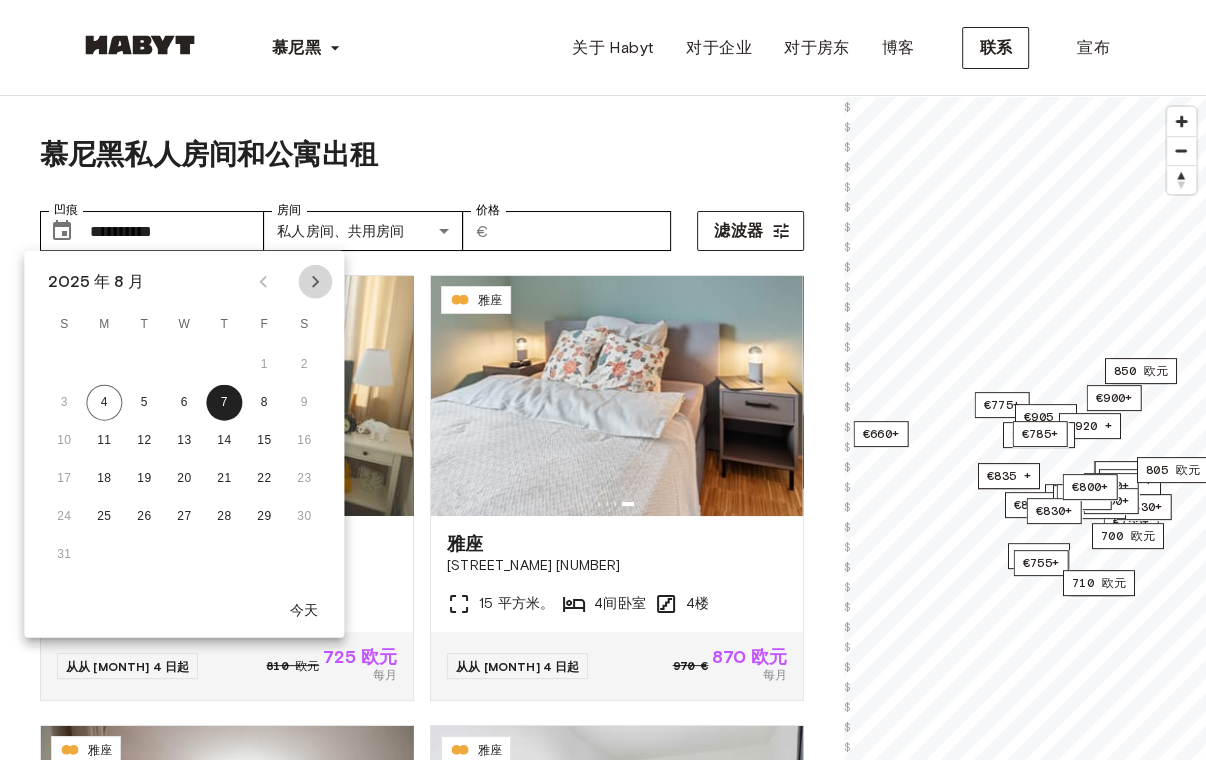 click 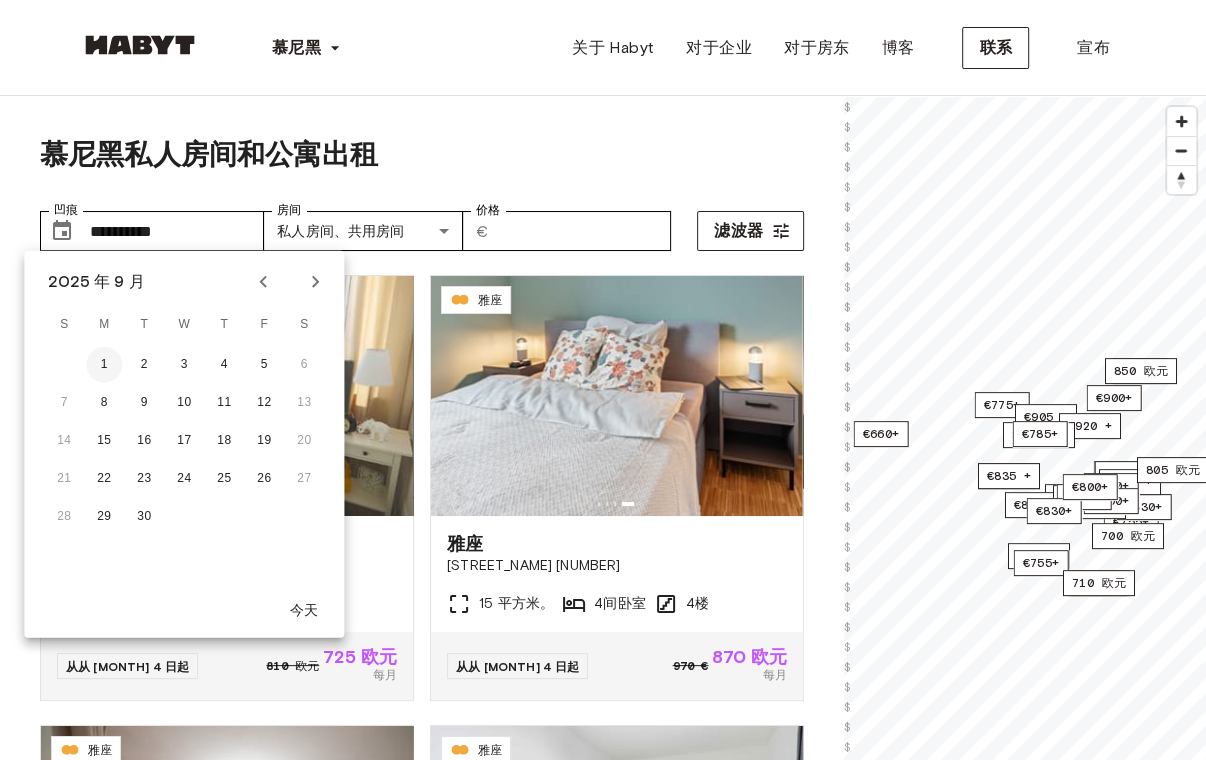 click on "1" at bounding box center (104, 365) 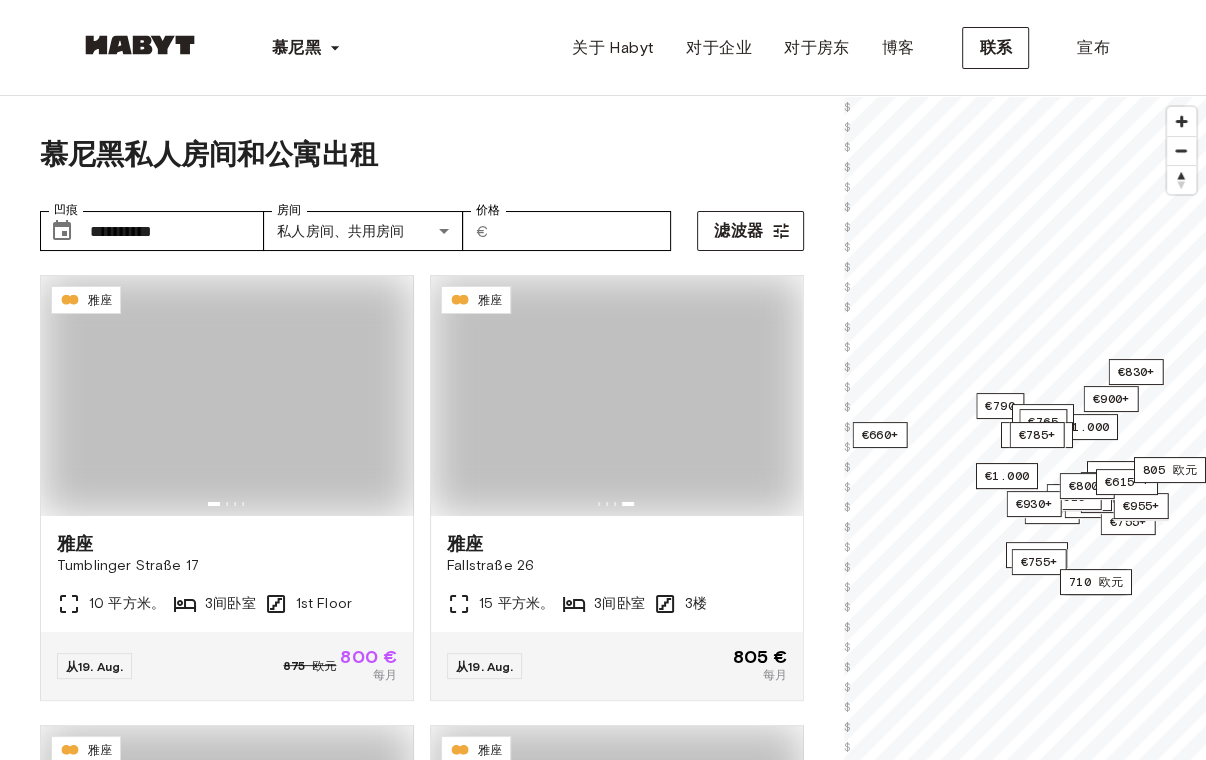 type on "**********" 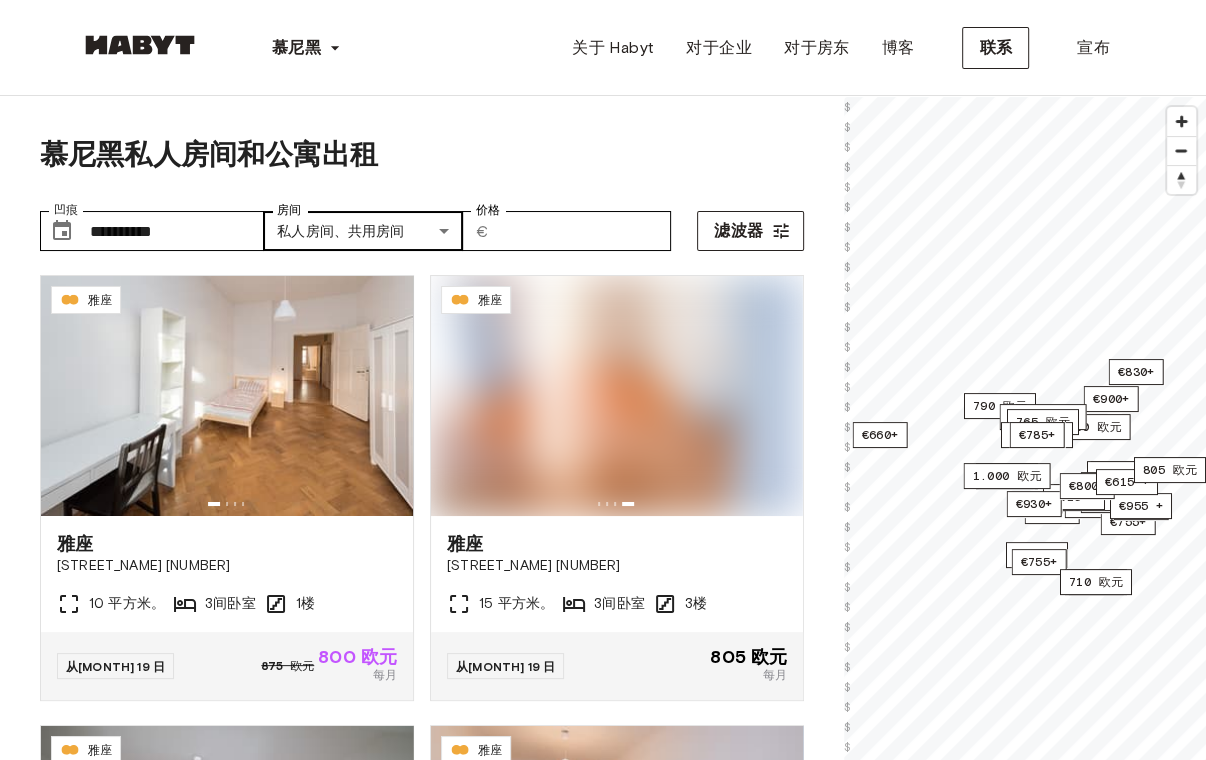click on "**********" at bounding box center (603, 2425) 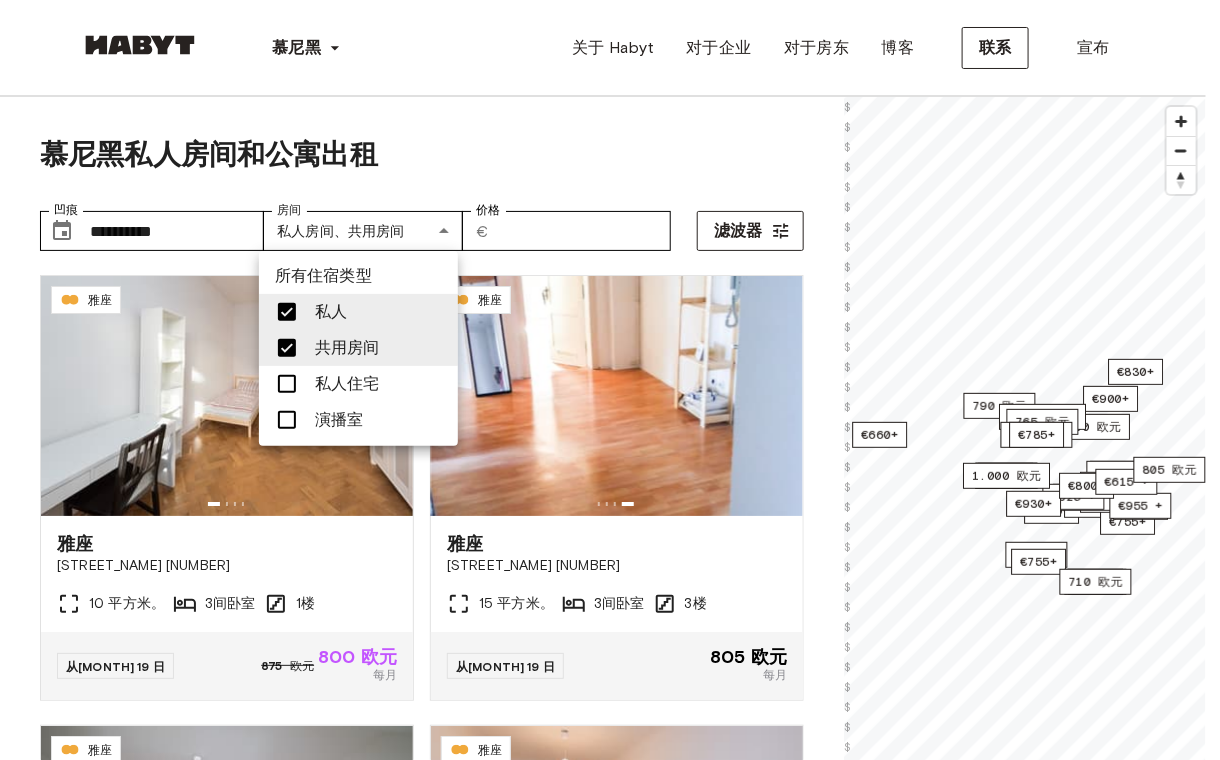 click at bounding box center (287, 384) 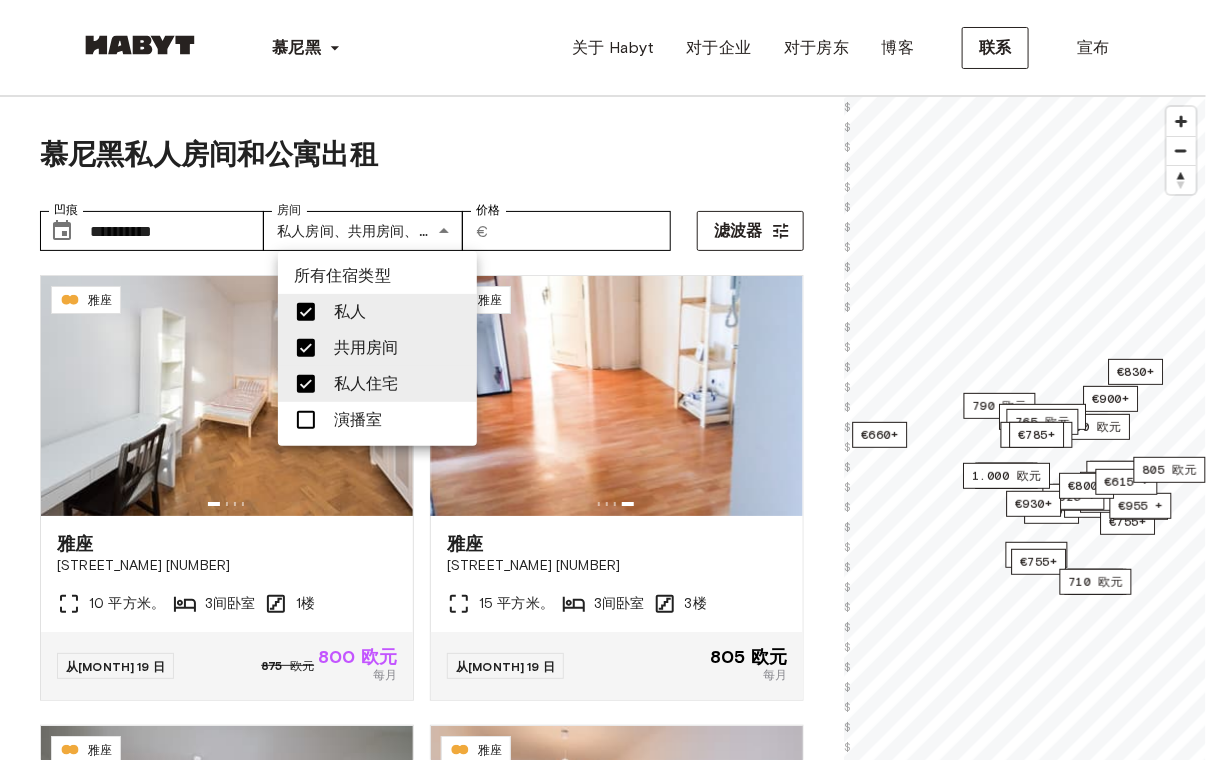 click at bounding box center (610, 380) 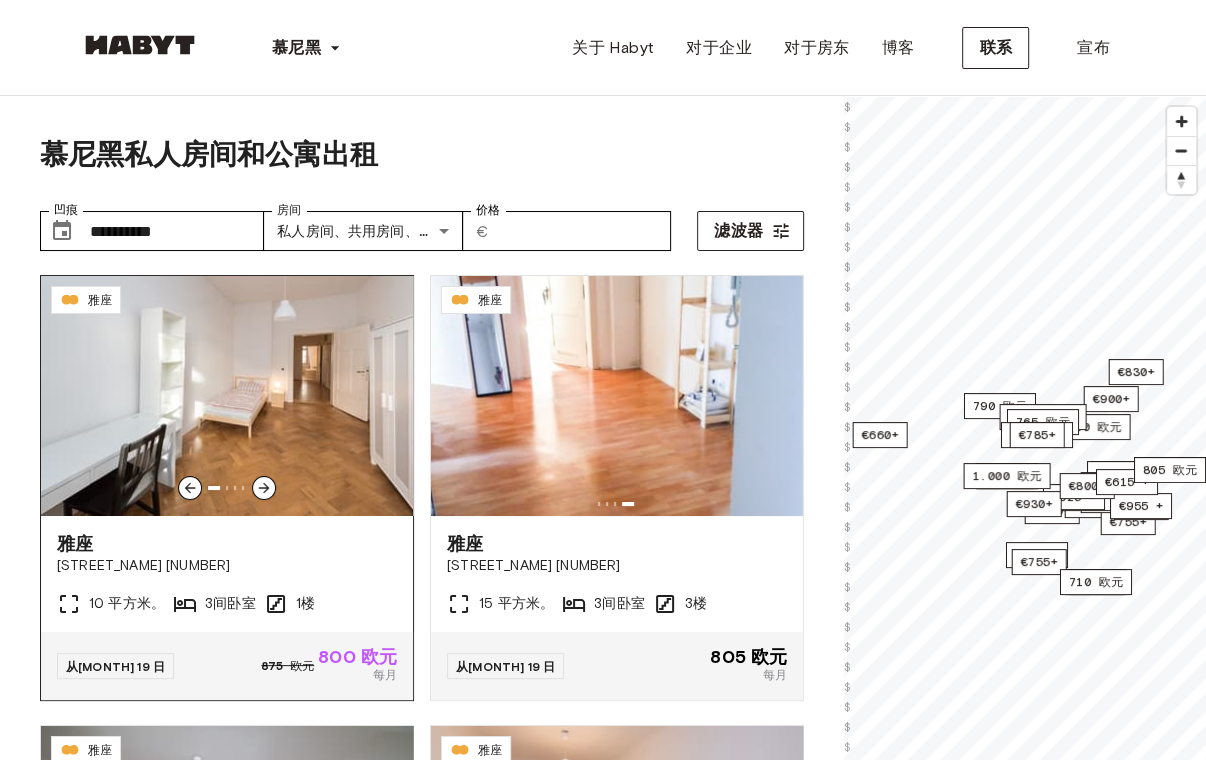 click on "8 月 19 日" at bounding box center [121, 666] 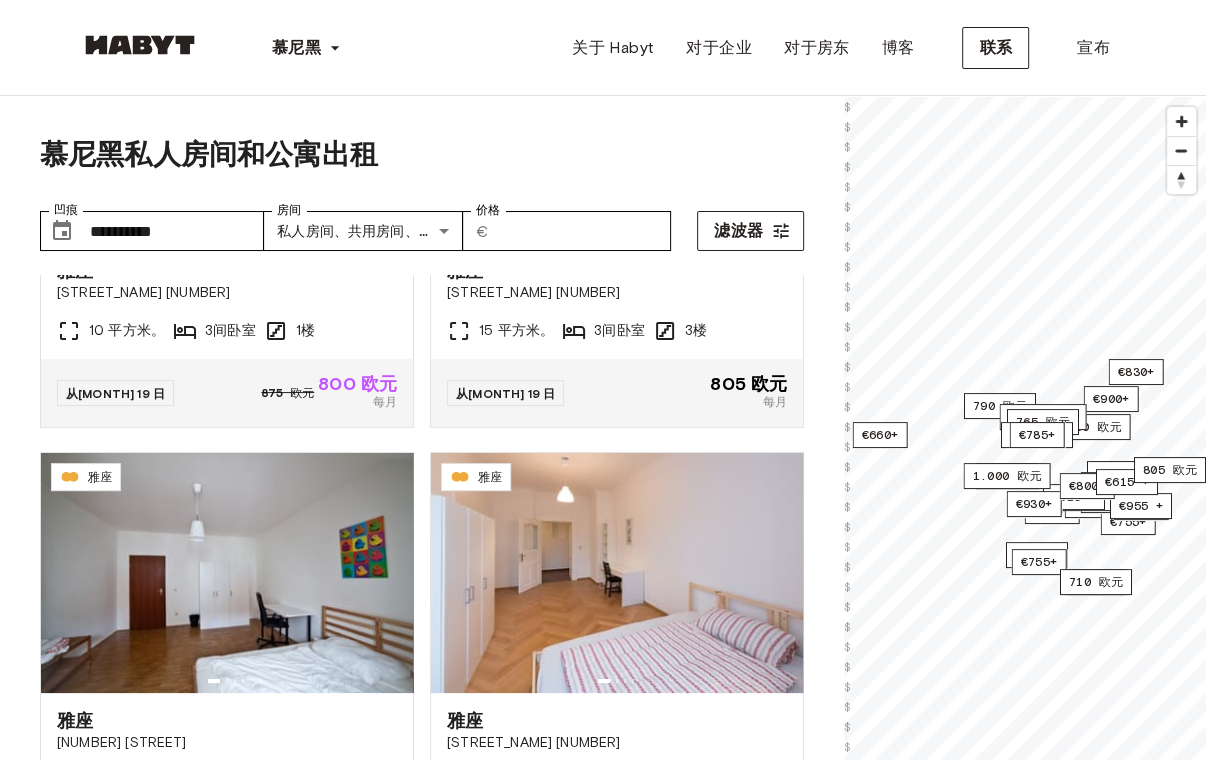scroll, scrollTop: 300, scrollLeft: 0, axis: vertical 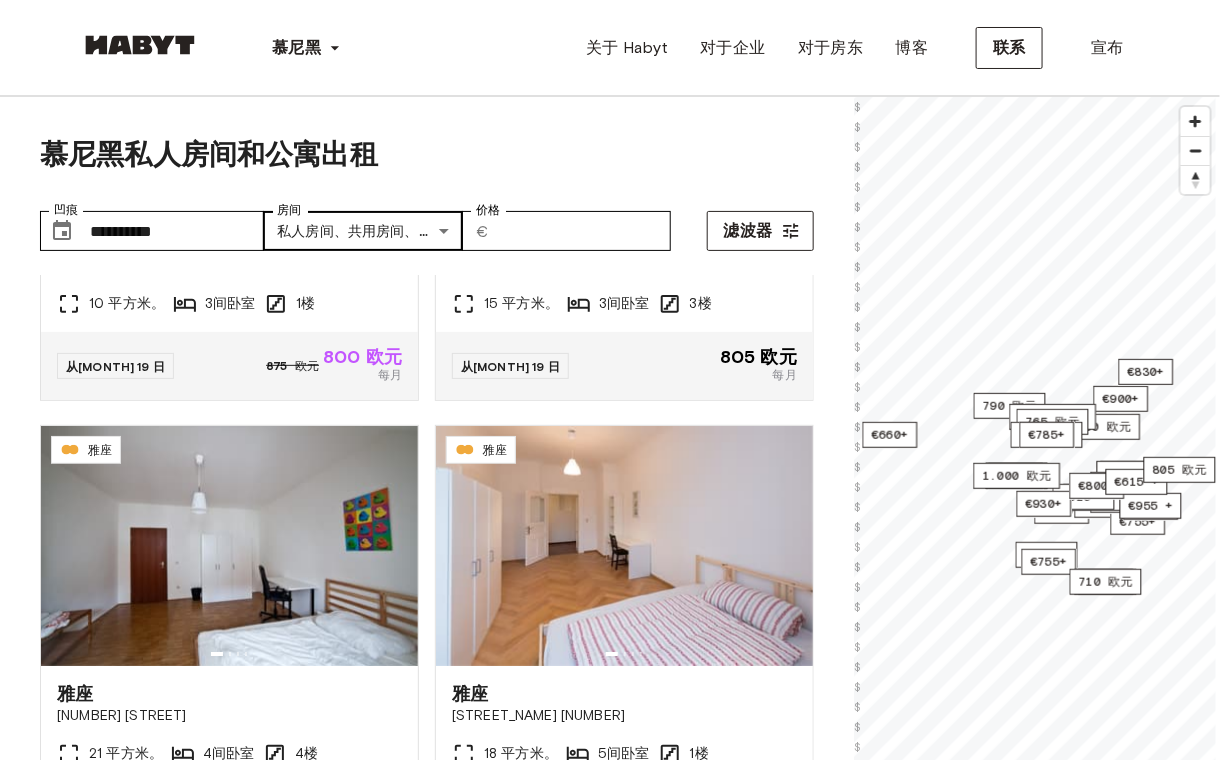 click on "**********" at bounding box center [610, 2426] 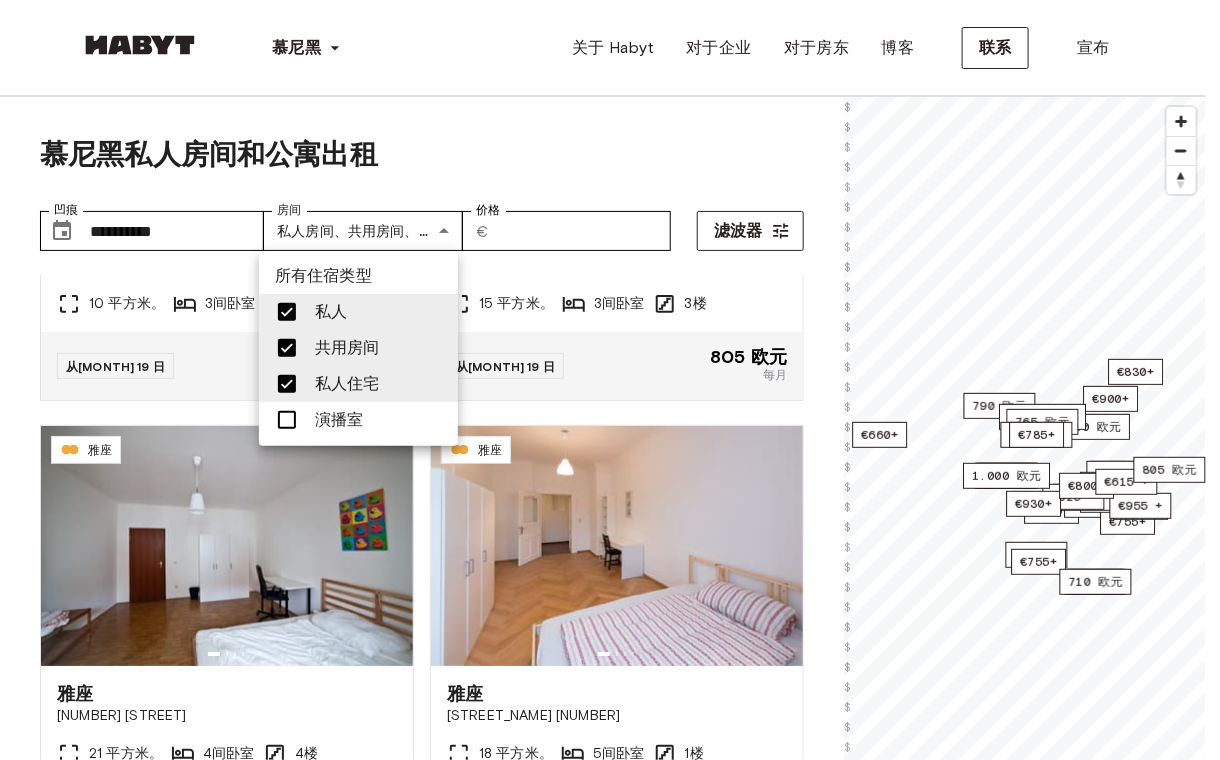 click at bounding box center (610, 380) 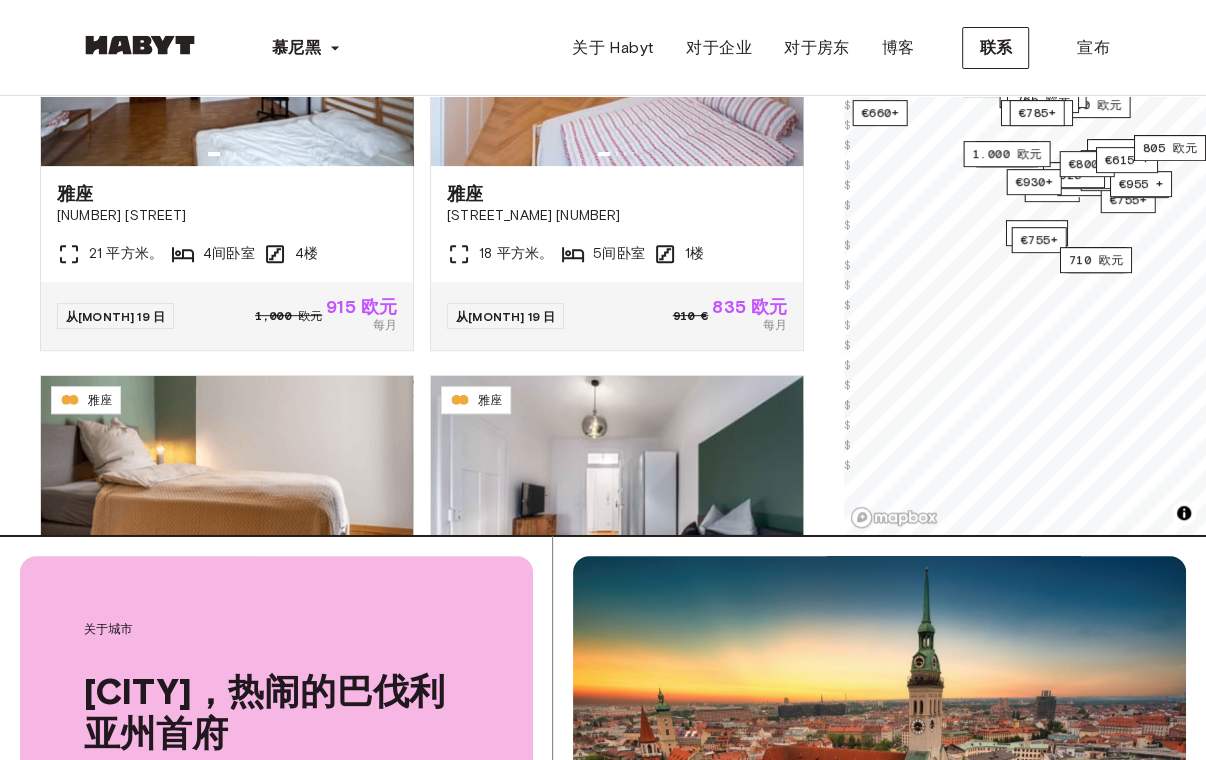 scroll, scrollTop: 700, scrollLeft: 0, axis: vertical 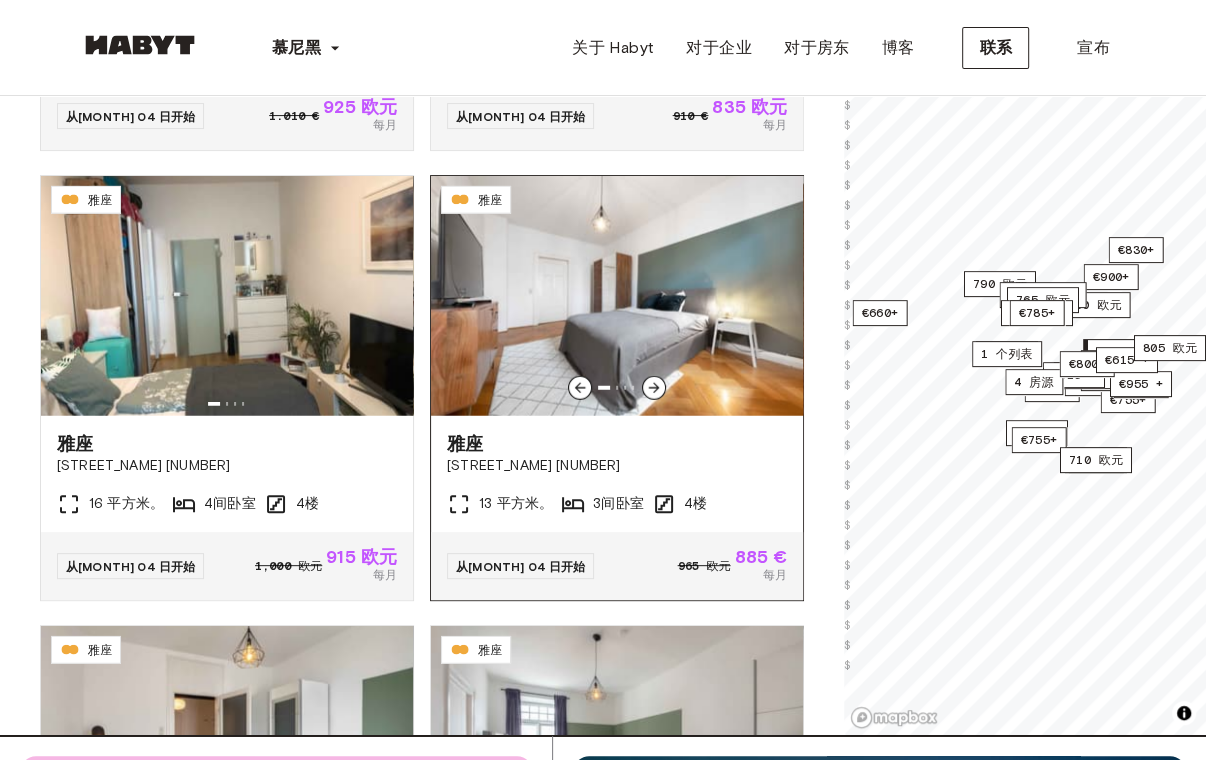click at bounding box center [617, 296] 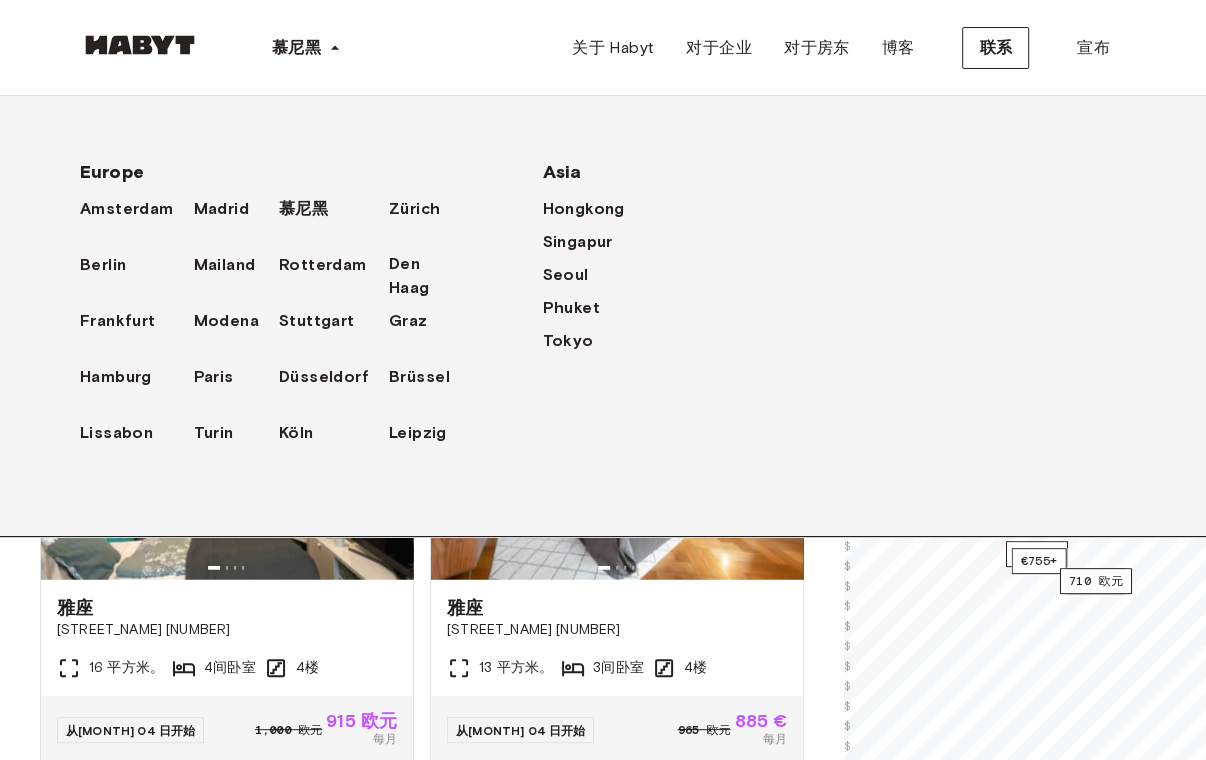 scroll, scrollTop: 0, scrollLeft: 0, axis: both 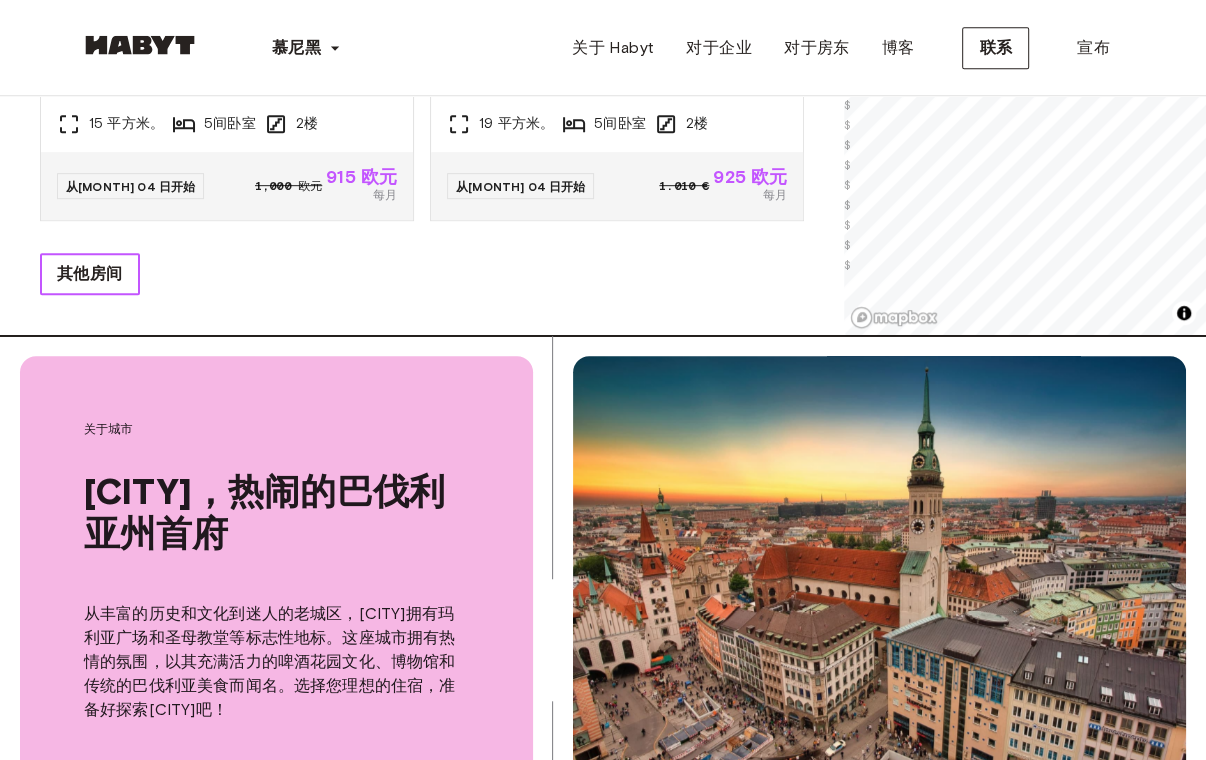 click on "其他房间" at bounding box center [90, 274] 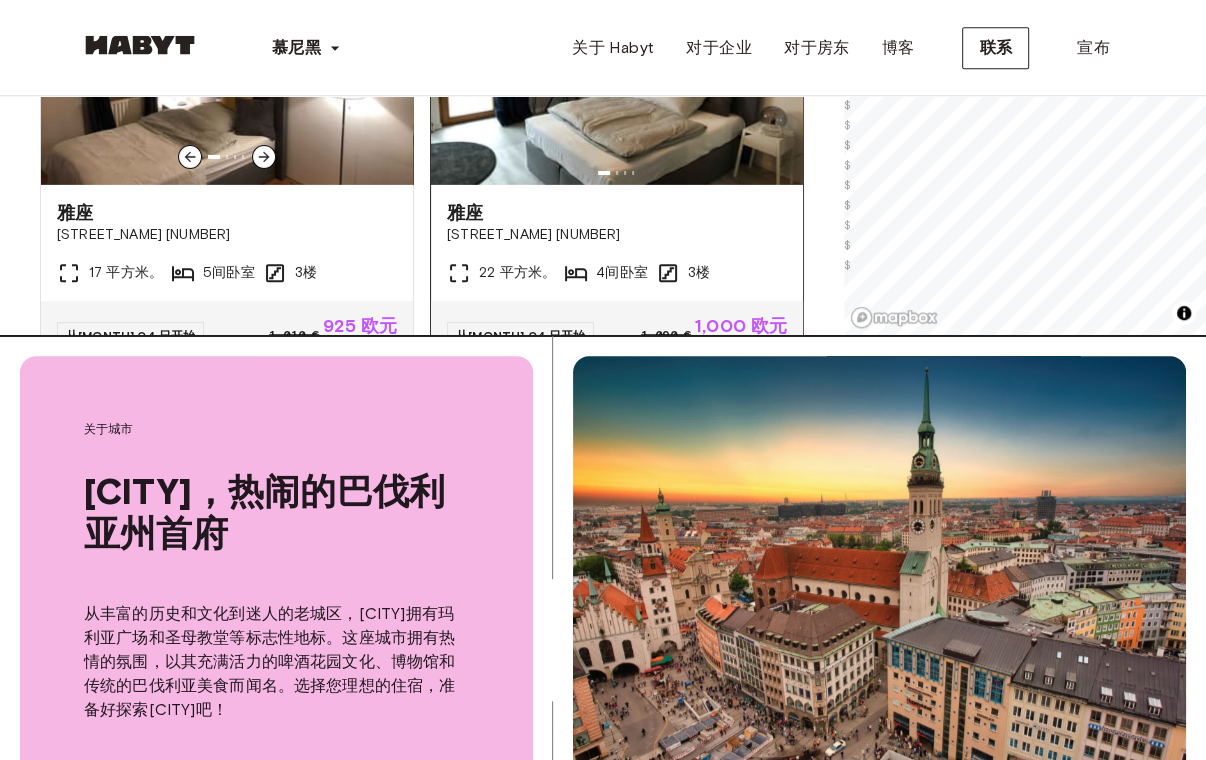 scroll, scrollTop: 4136, scrollLeft: 0, axis: vertical 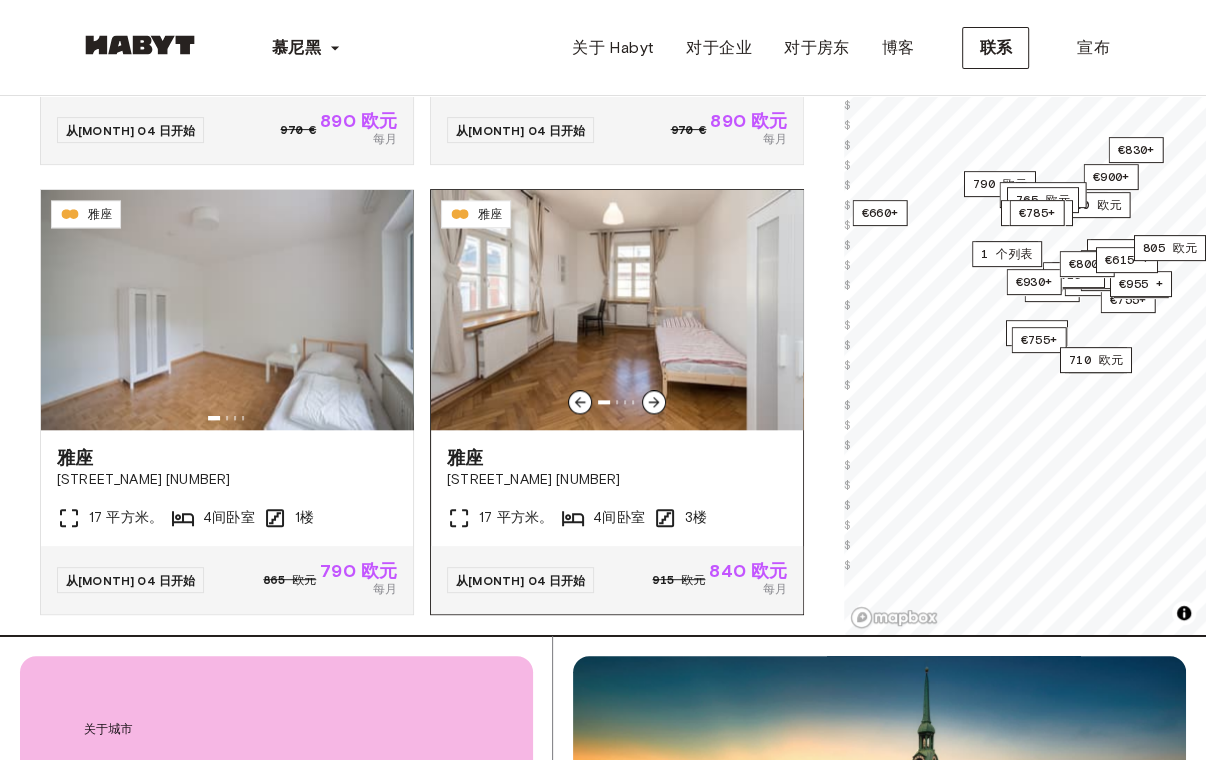 click at bounding box center (617, 310) 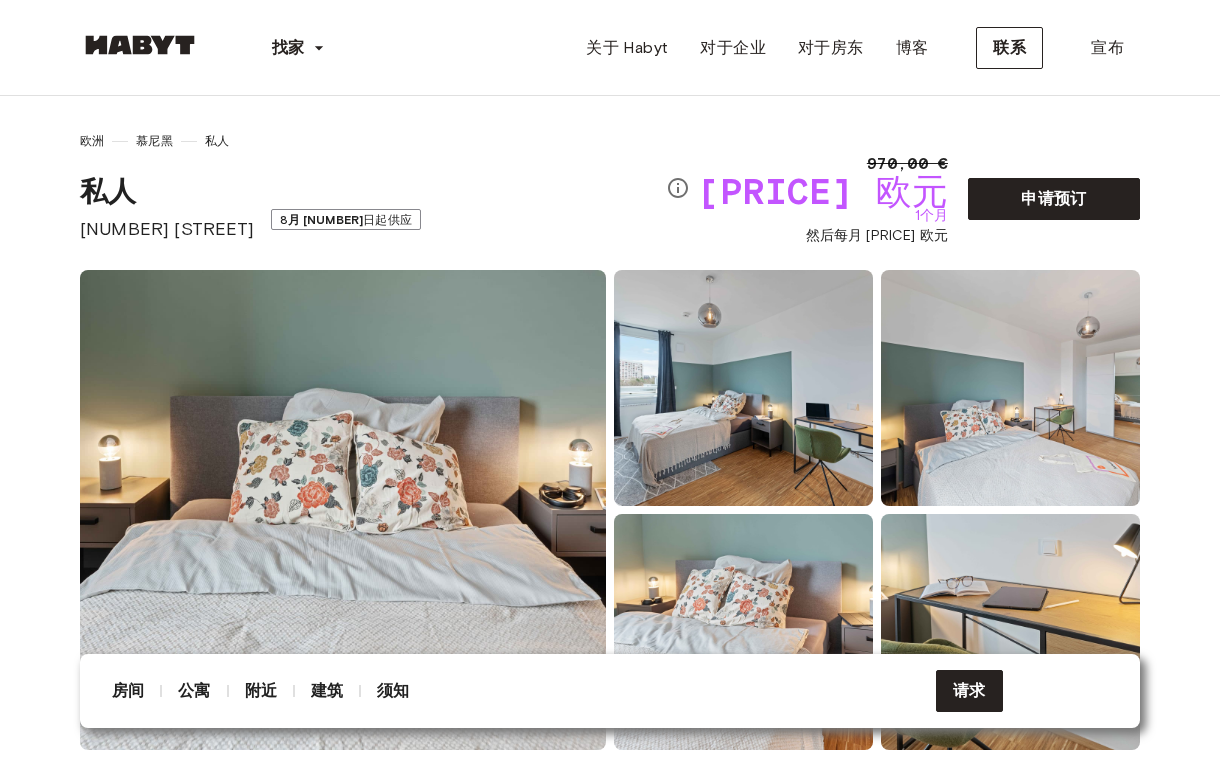 scroll, scrollTop: 100, scrollLeft: 0, axis: vertical 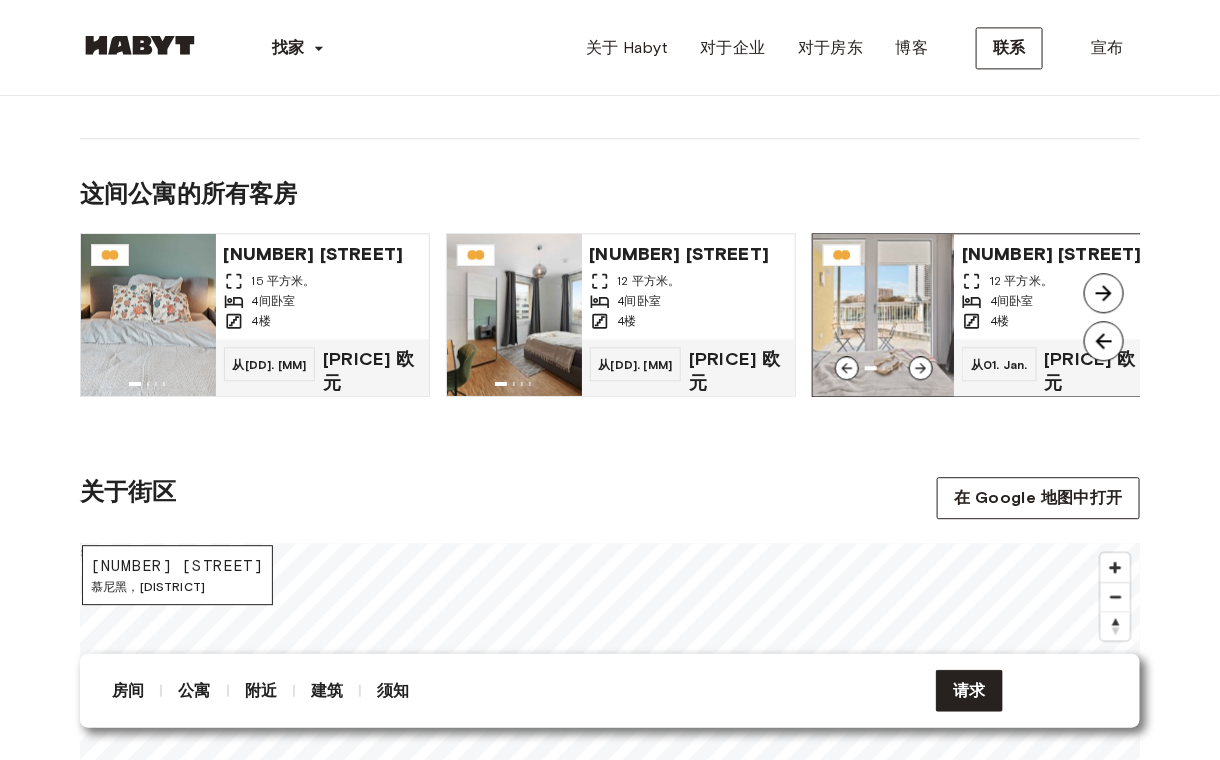 click on "[STREET_NAME] [NUMBER]" at bounding box center [1057, 252] 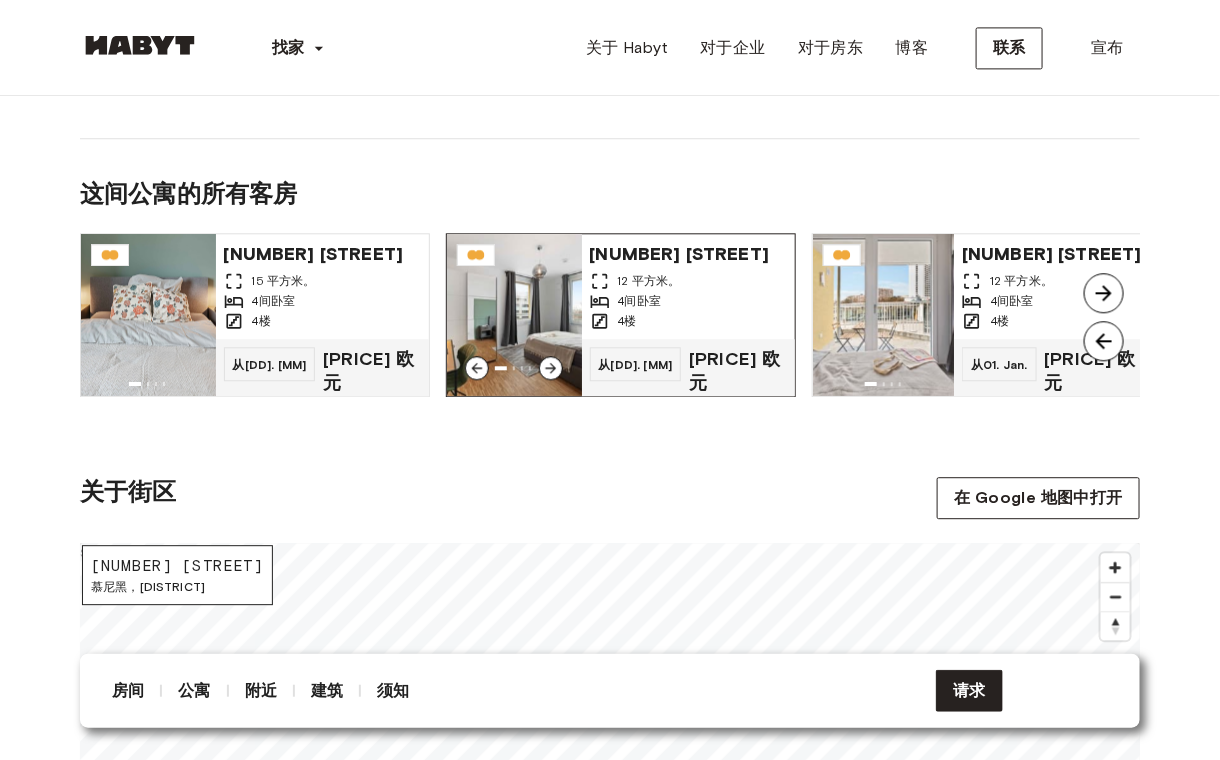 click at bounding box center [514, 315] 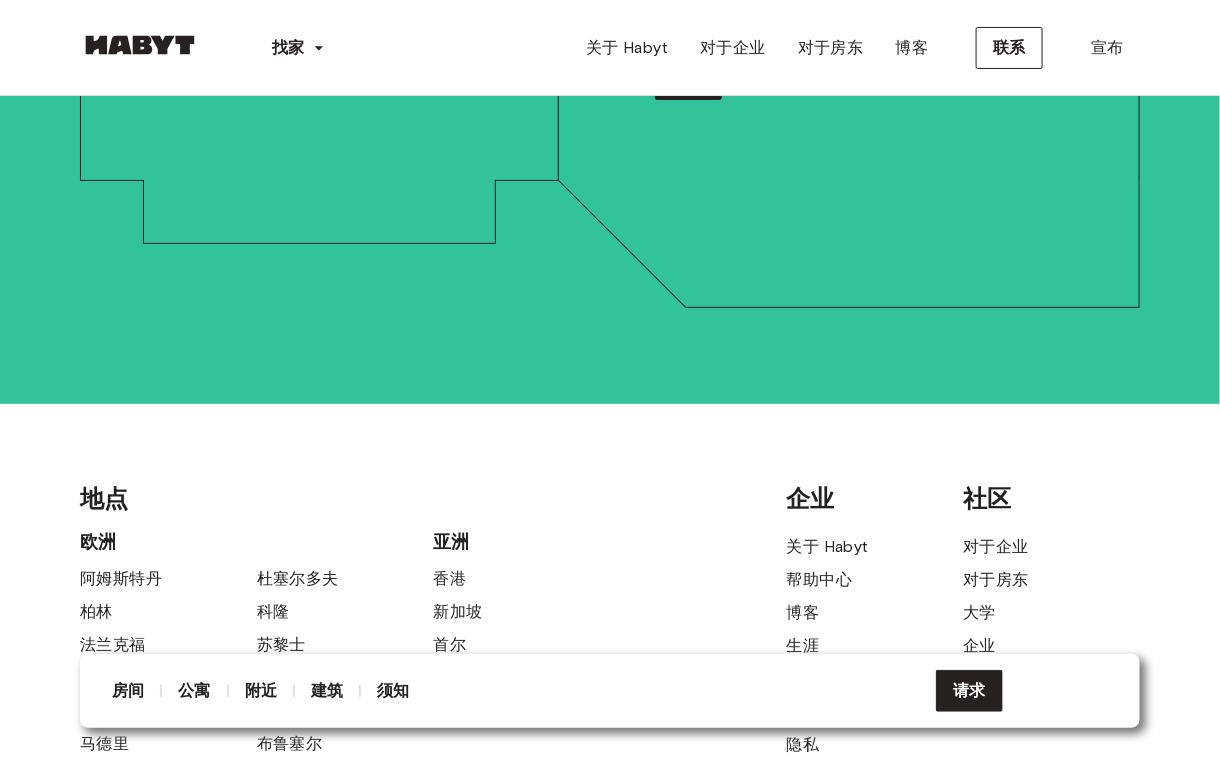 scroll, scrollTop: 4900, scrollLeft: 0, axis: vertical 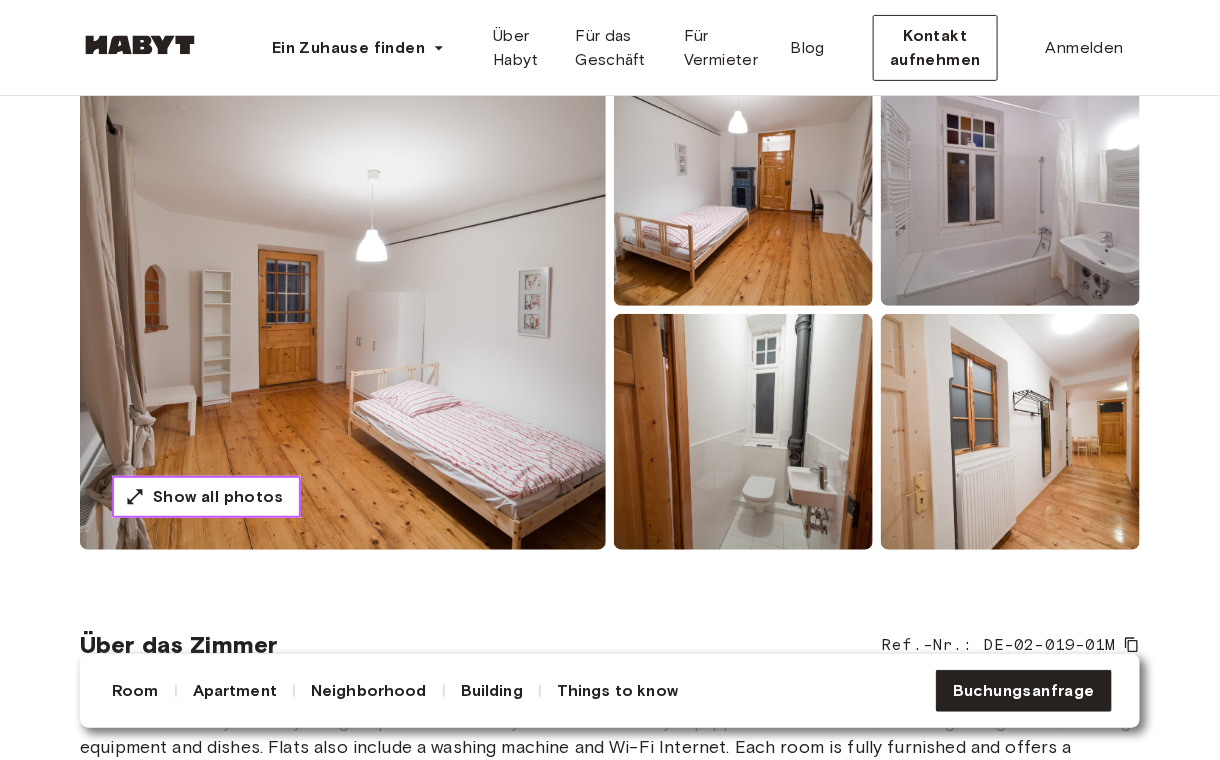 click on "Show all photos" at bounding box center (218, 497) 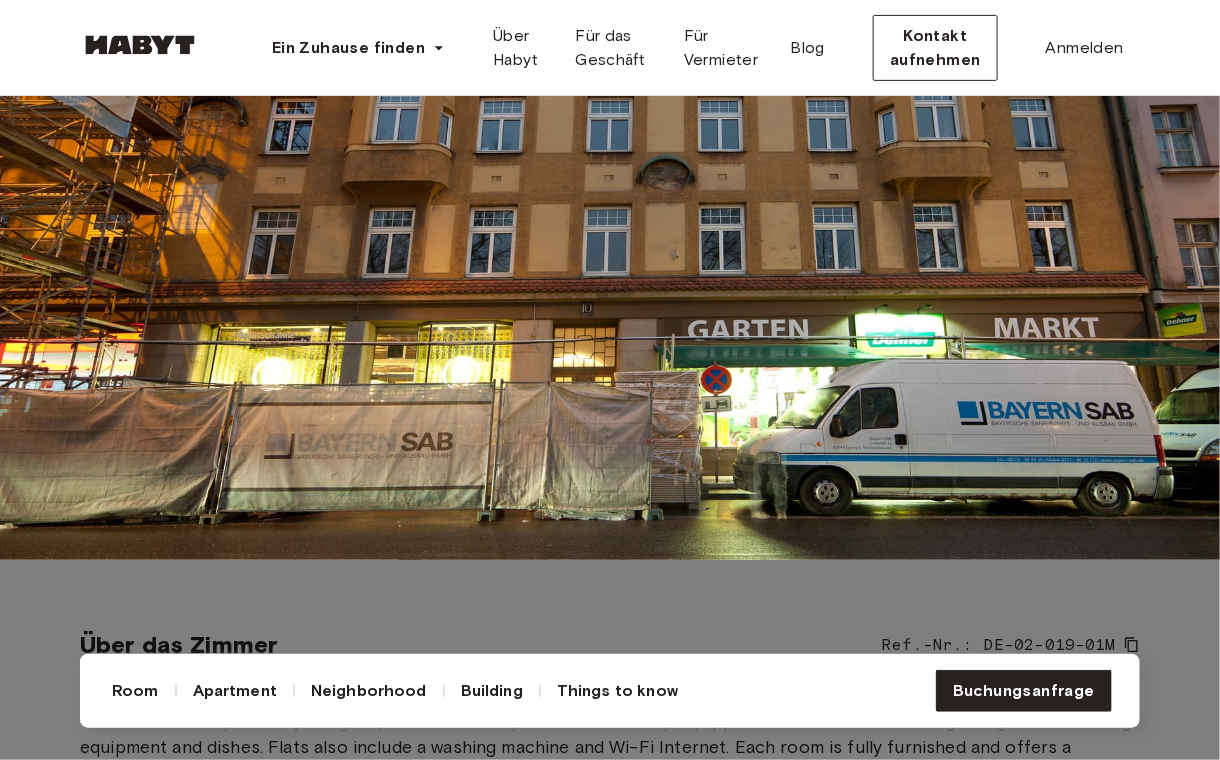click at bounding box center [610, 180] 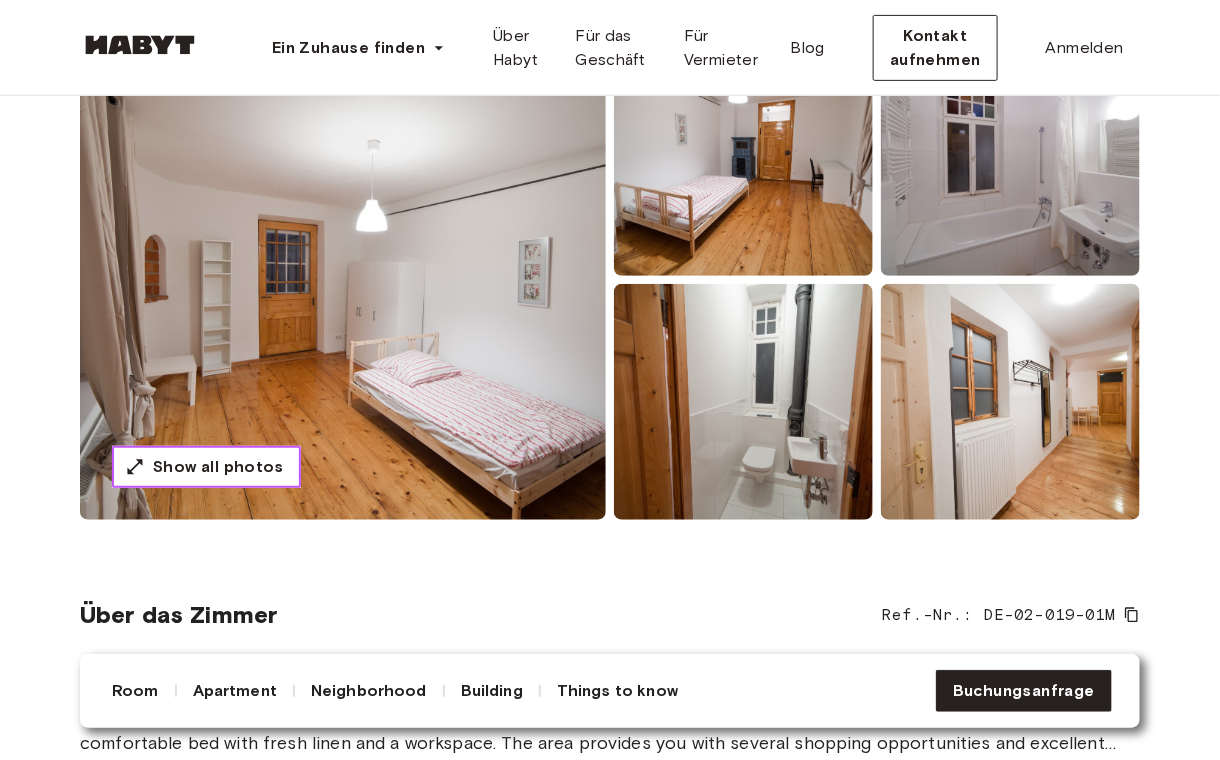 scroll, scrollTop: 0, scrollLeft: 0, axis: both 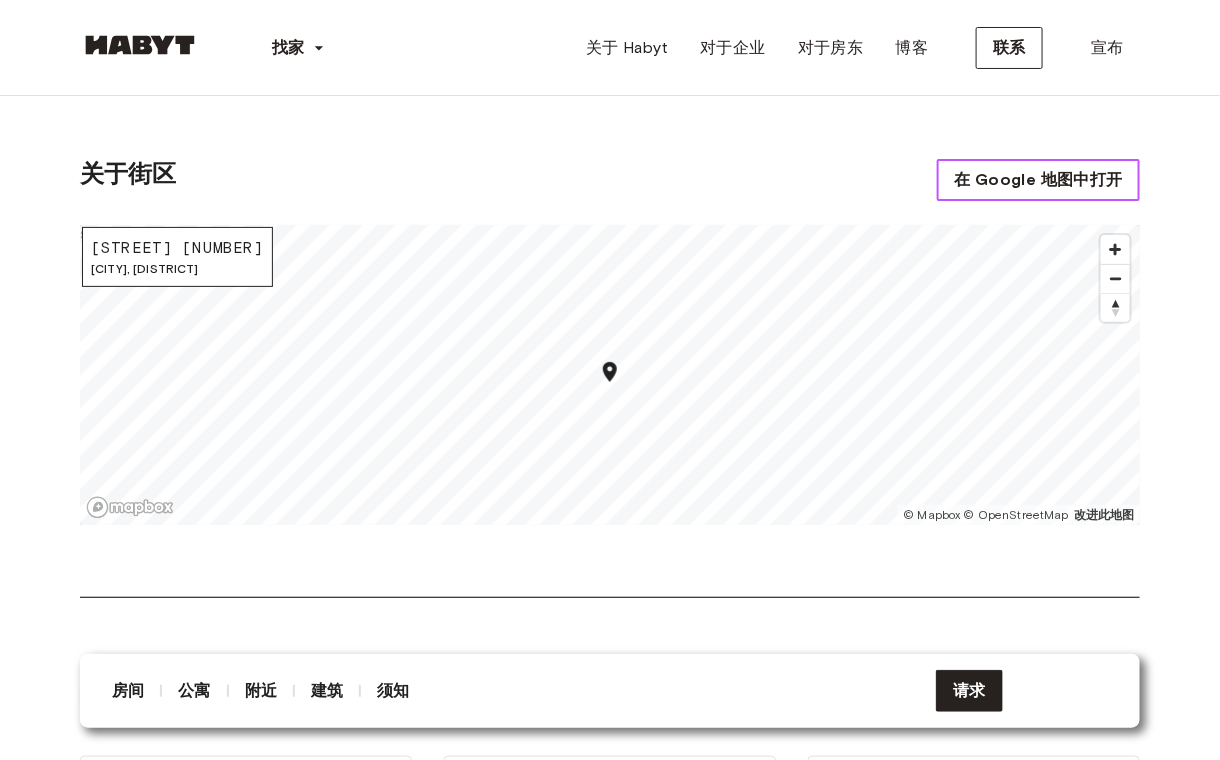 click on "在 Google 地图中打开" at bounding box center (1038, 180) 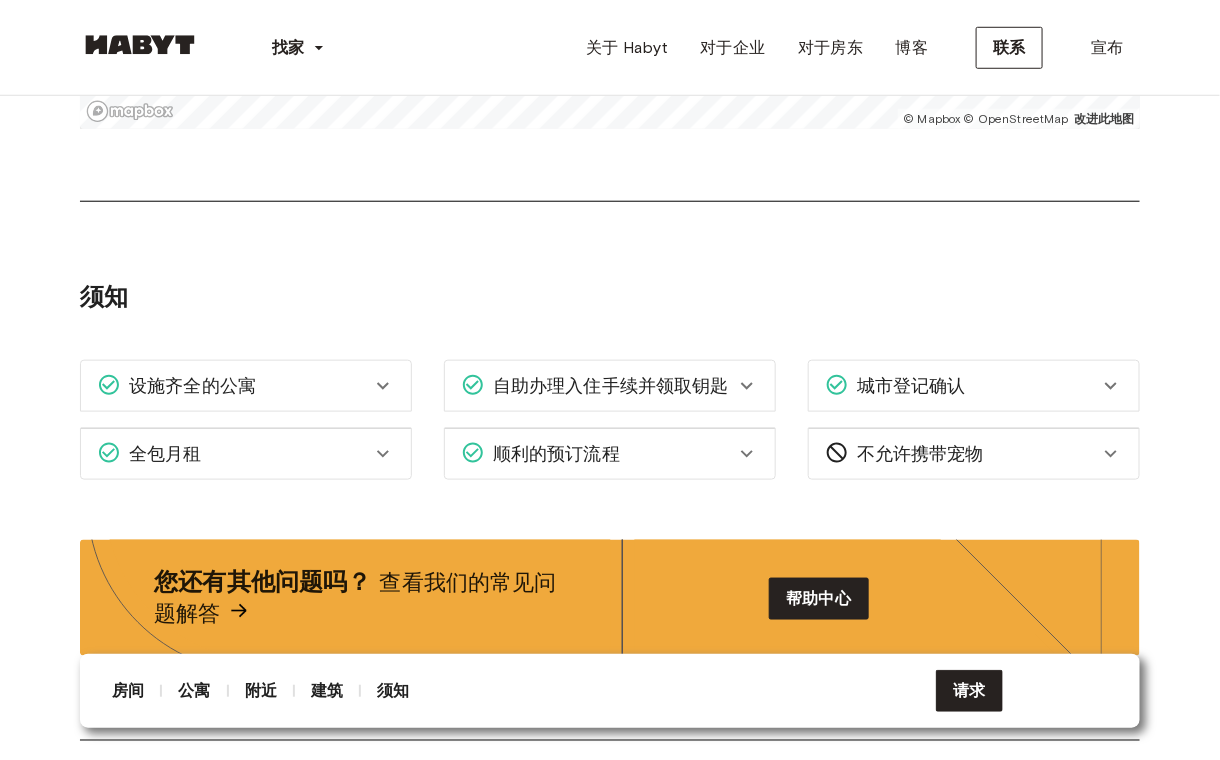 scroll, scrollTop: 2869, scrollLeft: 0, axis: vertical 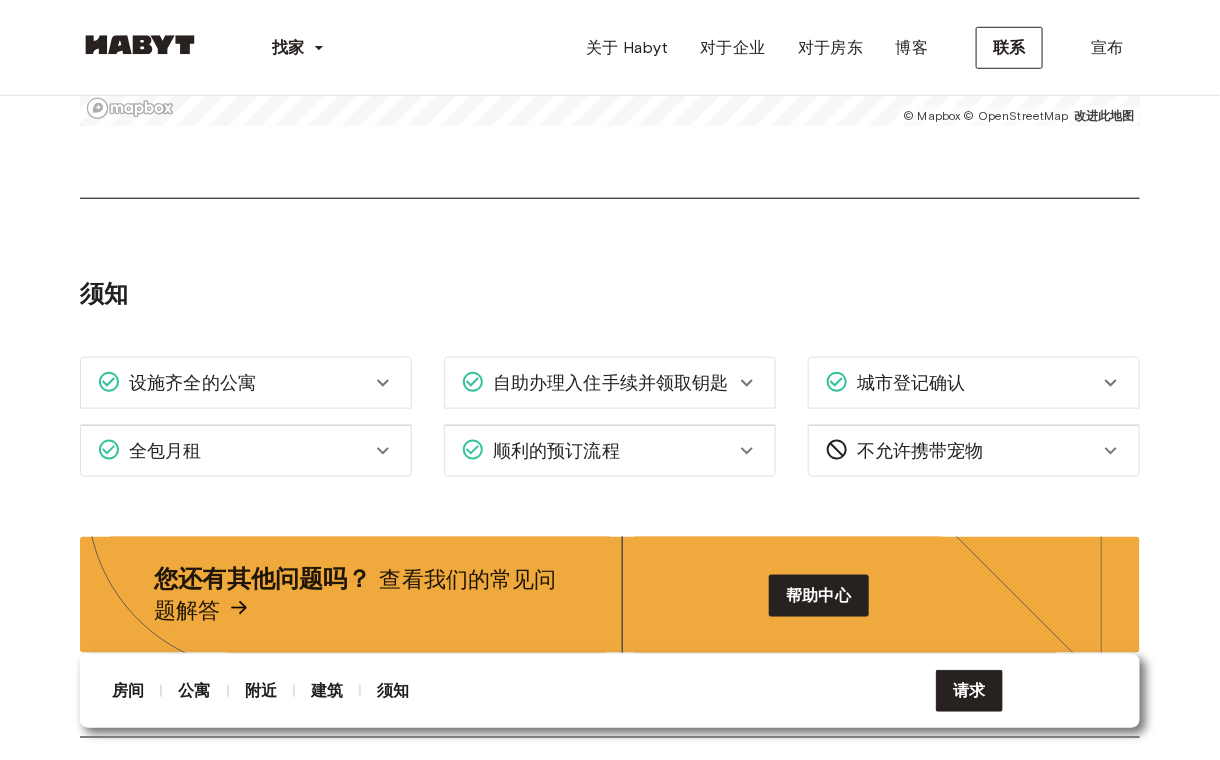 click on "全包月租" at bounding box center [234, 451] 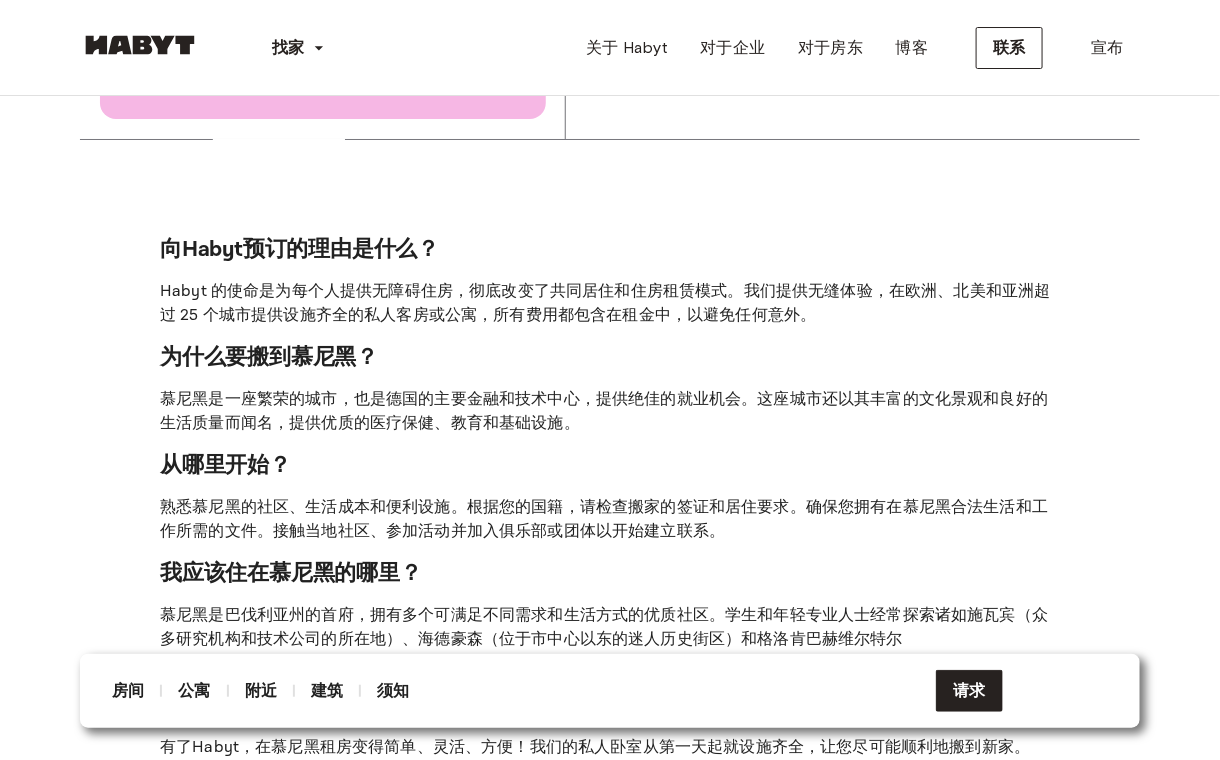 scroll, scrollTop: 4669, scrollLeft: 0, axis: vertical 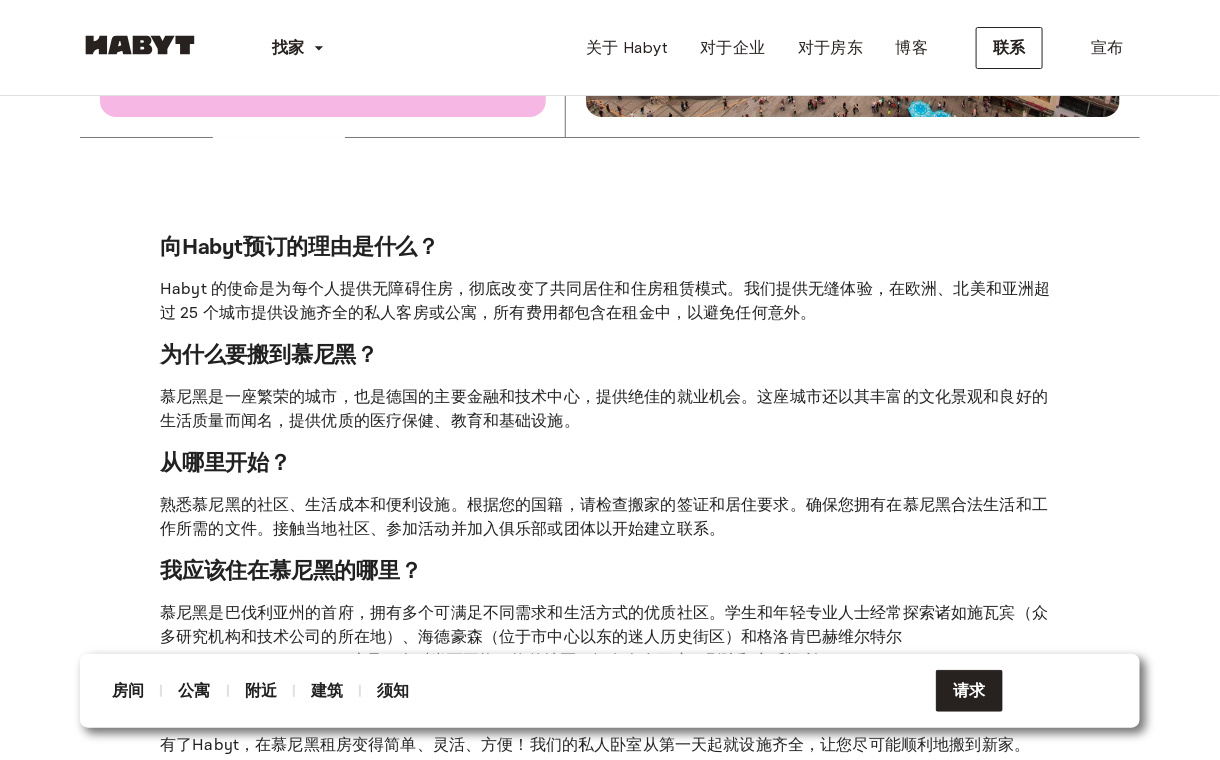 click on "向Habyt预订的理由是什么？ Habyt 的使命是为每个人提供无障碍住房，彻底改变了共同居住和住房租赁模式。我们提供无缝体验，在欧洲、北美和亚洲超过 25 个城市提供设施齐全的私人客房或公寓，所有费用都包含在租金中，以避免任何意外。
为什么要搬到慕尼黑？ 慕尼黑是一座繁荣的城市，也是德国的主要金融和技术中心，提供绝佳的就业机会。这座城市还以其丰富的文化景观和良好的生活质量而闻名，提供优质的医疗保健、教育和基础设施。 从哪里开始？   熟悉慕尼黑的社区、生活成本和便利设施。根据您的国籍，请检查搬家的签证和居住要求。确保您拥有在慕尼黑合法生活和工作所需的文件。接触当地社区、参加活动并加入俱乐部或团体以开始建立联系。 我应该住在慕尼黑的哪里？ 慕尼黑可供出租的房间" at bounding box center (610, 504) 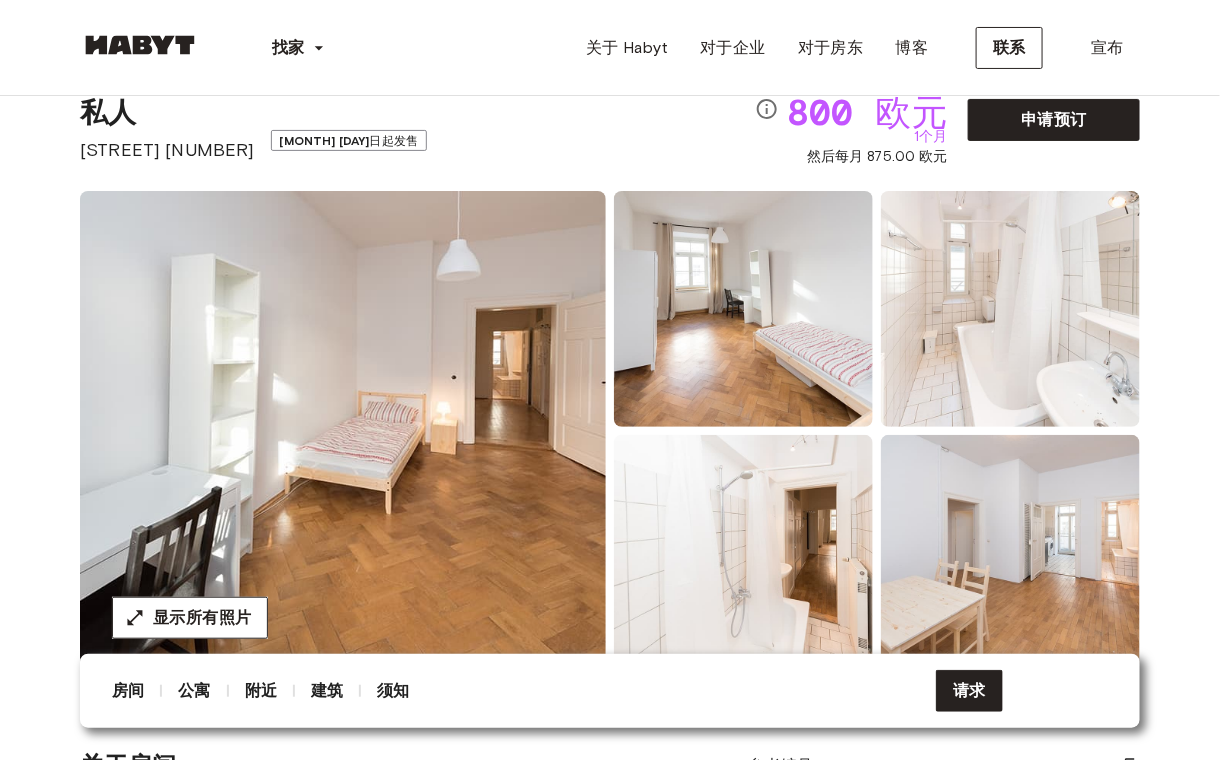 scroll, scrollTop: 0, scrollLeft: 0, axis: both 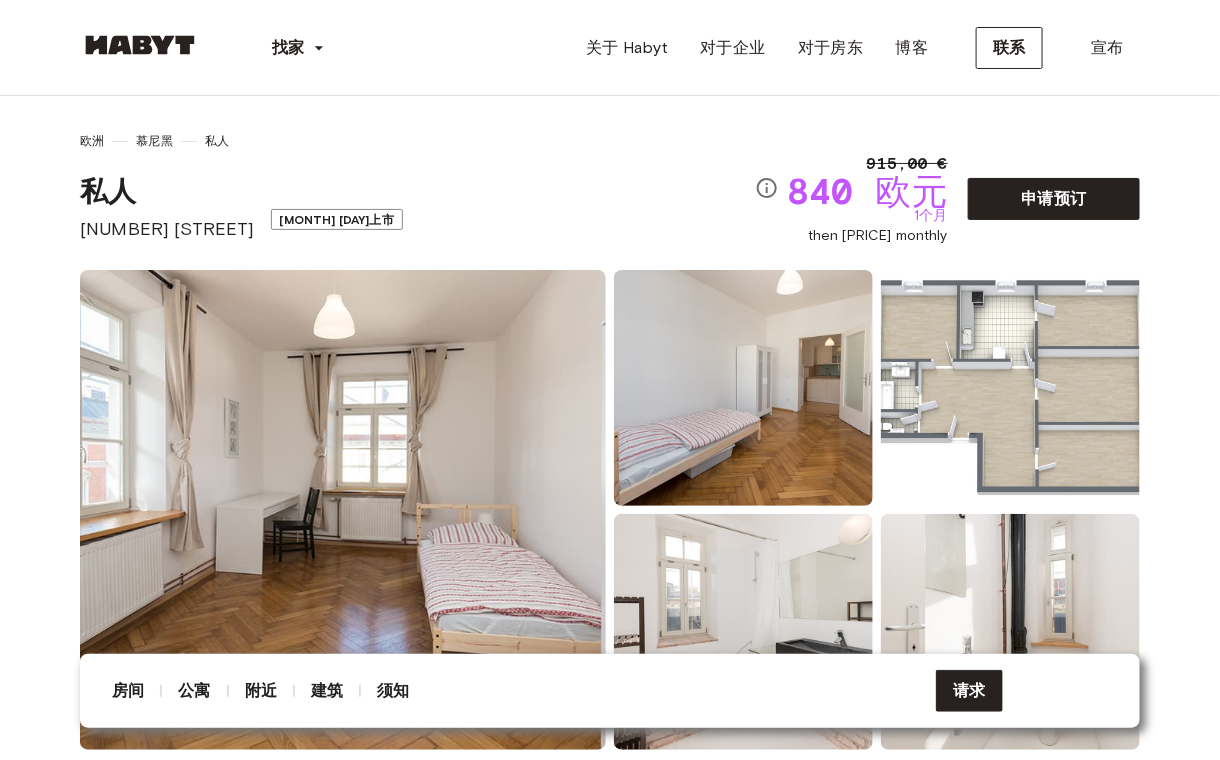 click on "[NUMBER] [STREET]" at bounding box center (167, 229) 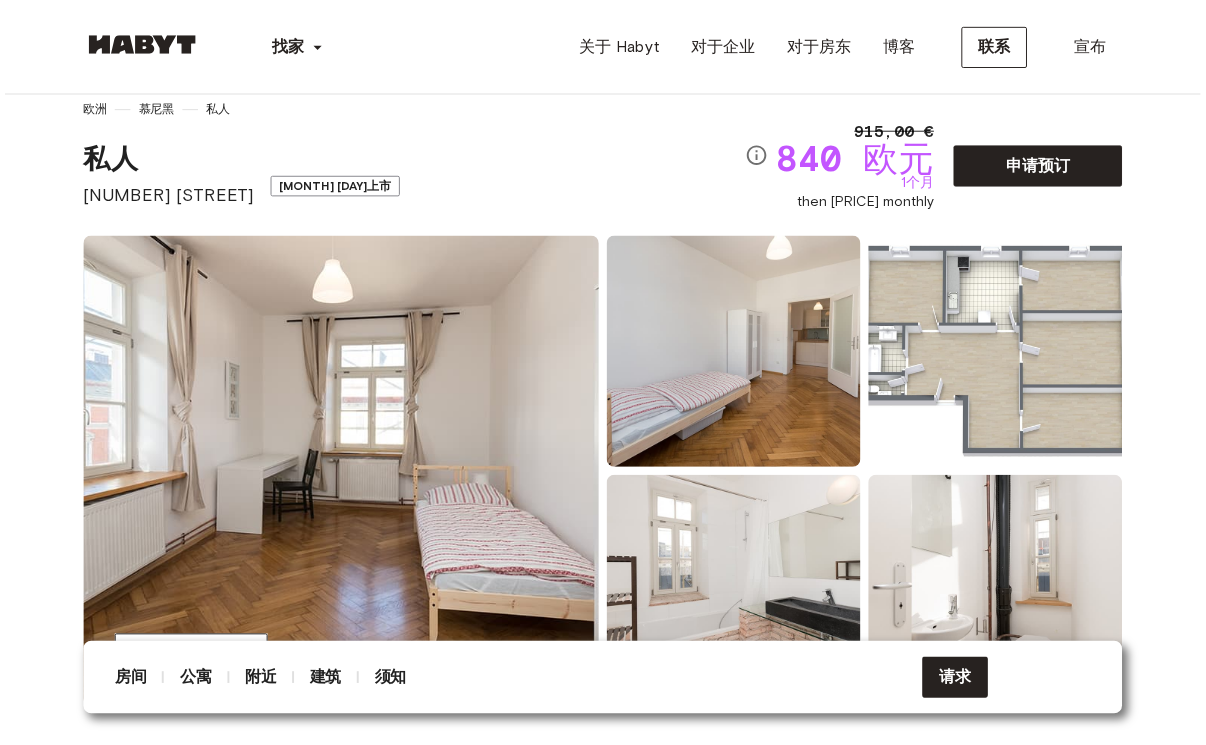 scroll, scrollTop: 0, scrollLeft: 0, axis: both 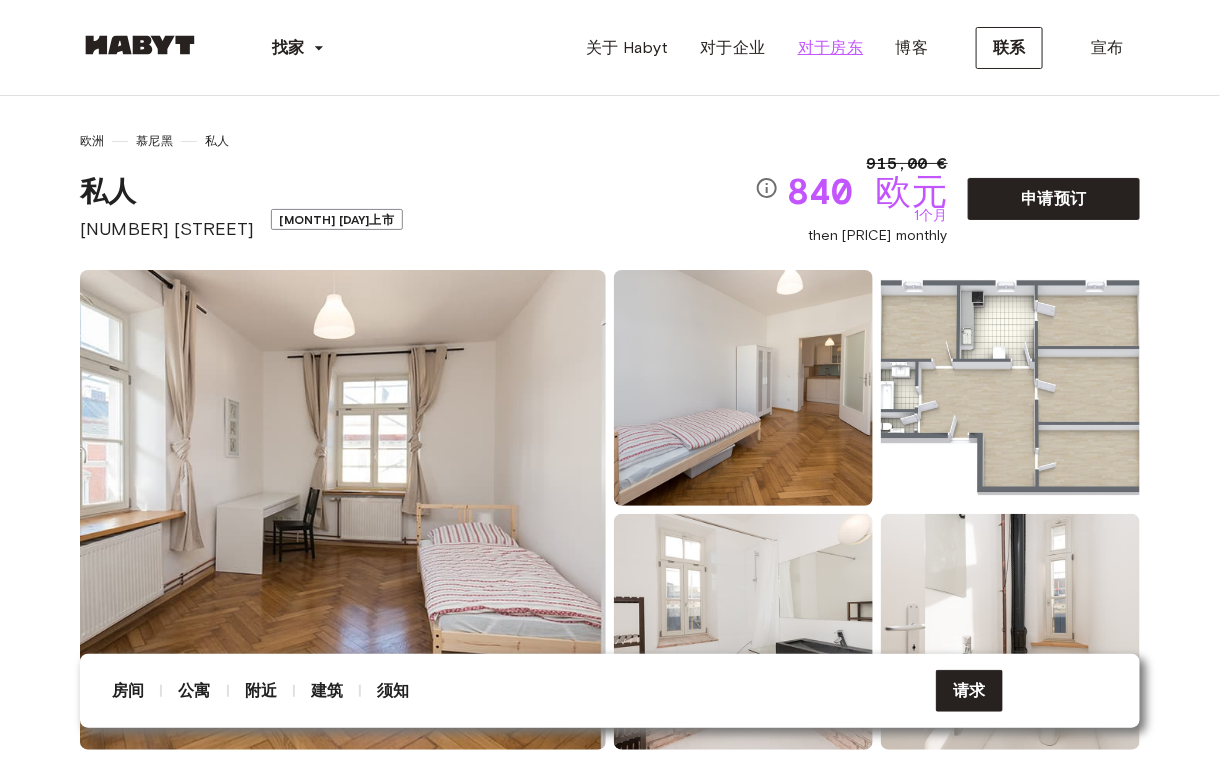 click on "对于房东" at bounding box center (831, 48) 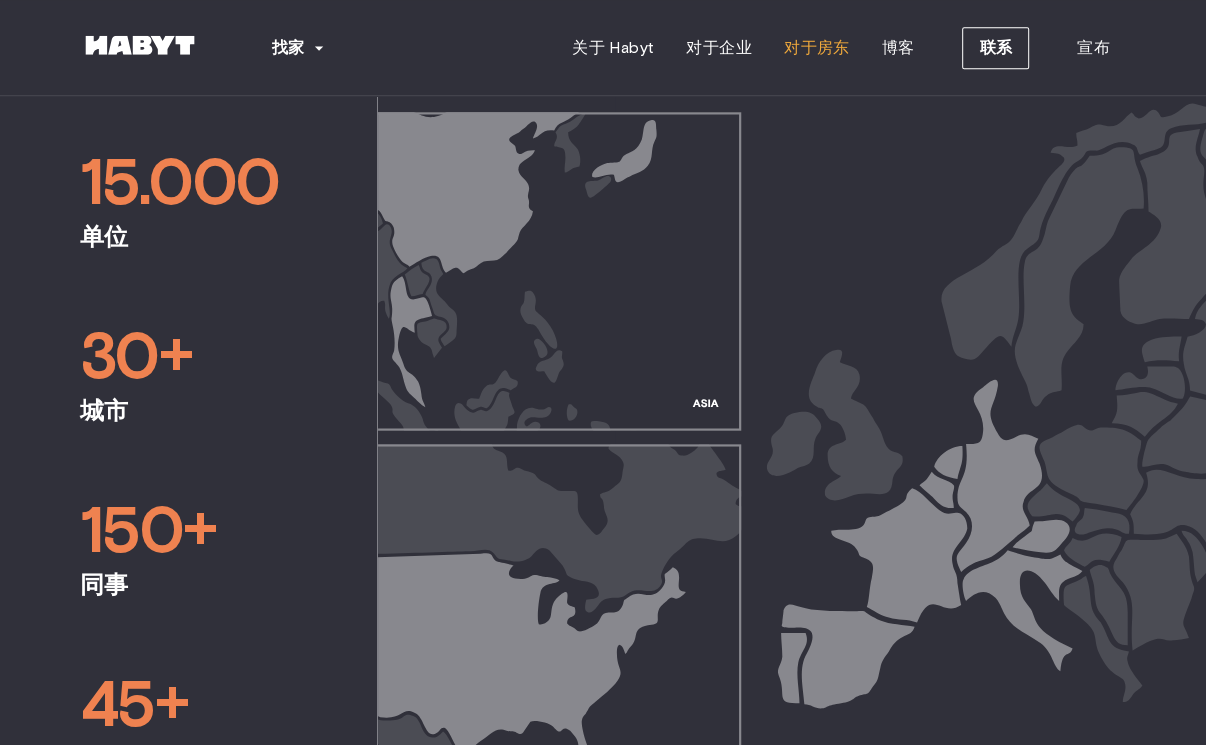 scroll, scrollTop: 1100, scrollLeft: 0, axis: vertical 